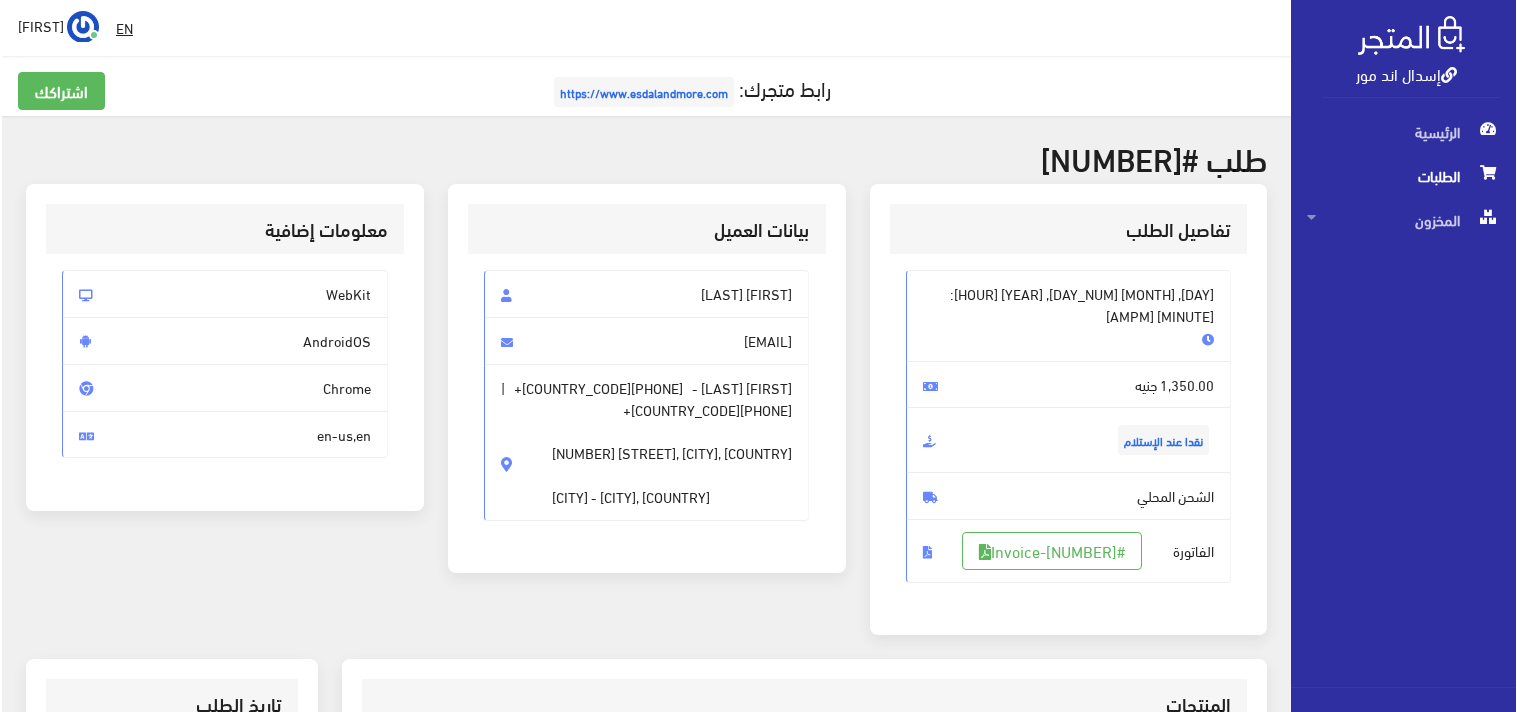 scroll, scrollTop: 555, scrollLeft: 0, axis: vertical 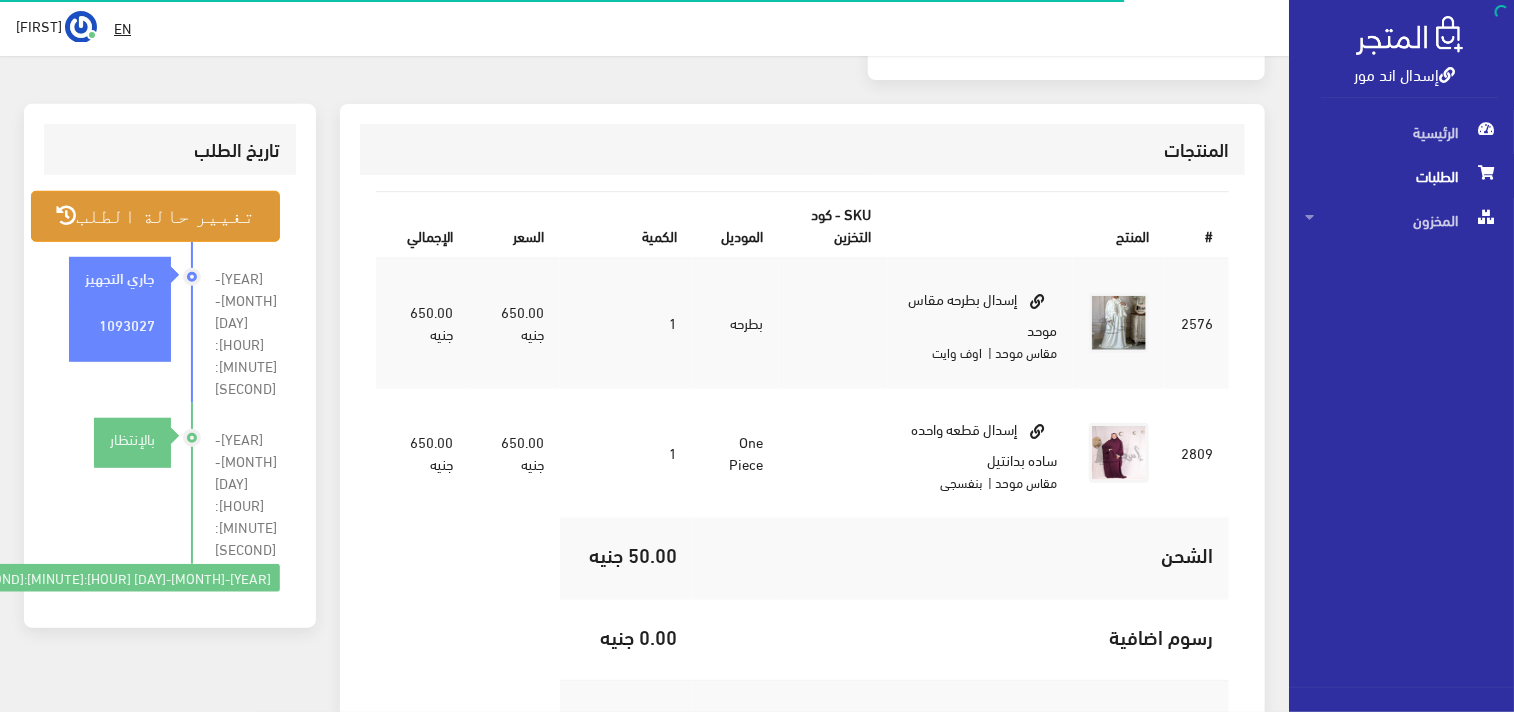click on "تغيير حالة الطلب" at bounding box center [155, 216] 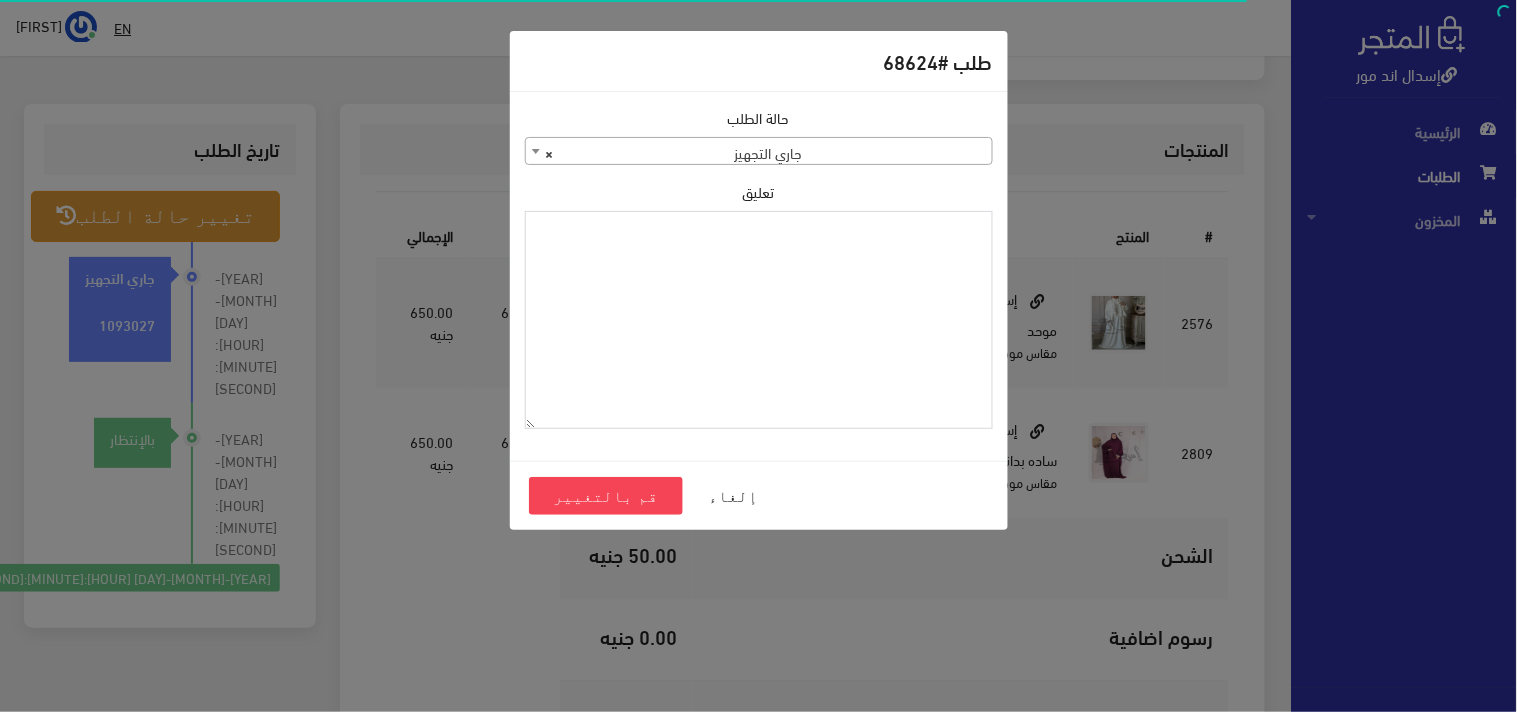 click on "تعليق" at bounding box center [759, 320] 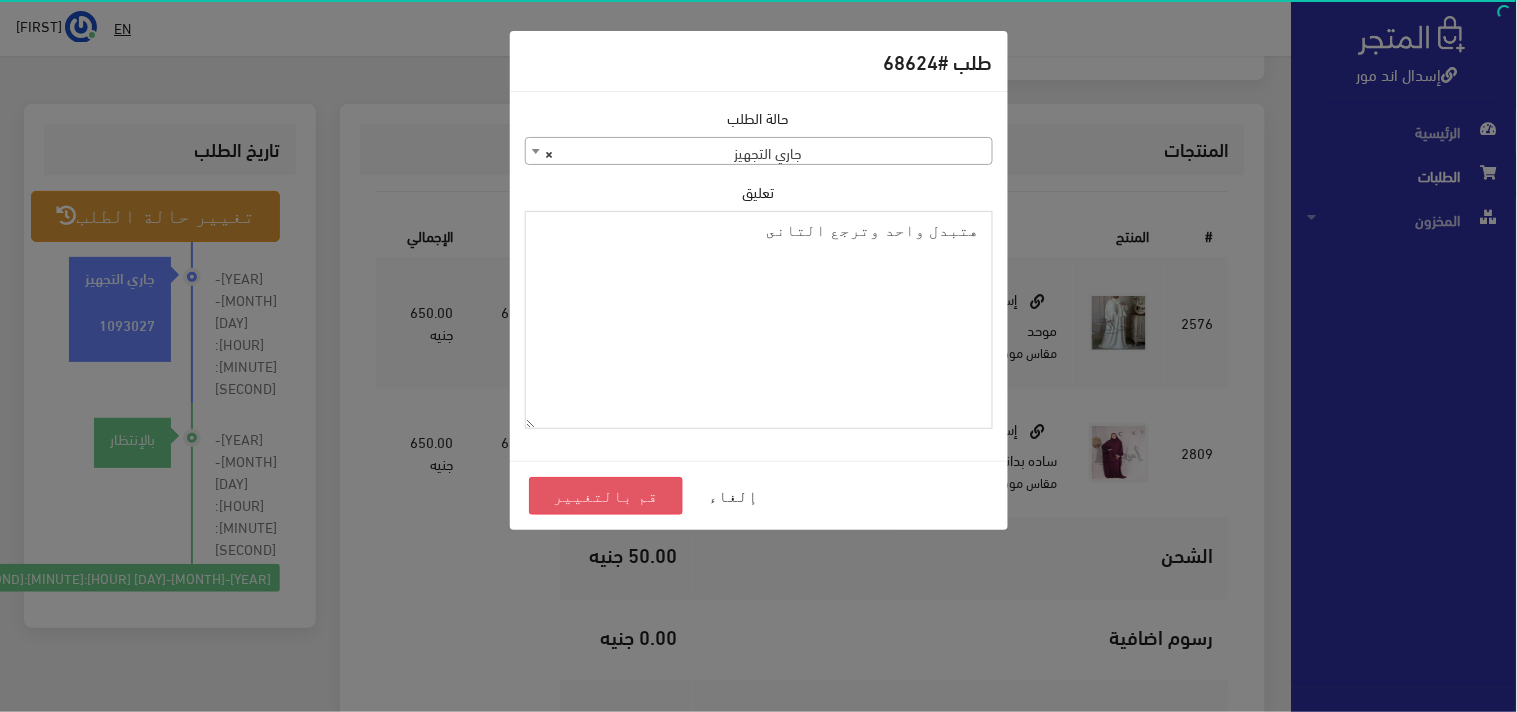 type on "هتبدل واحد وترجع التانى" 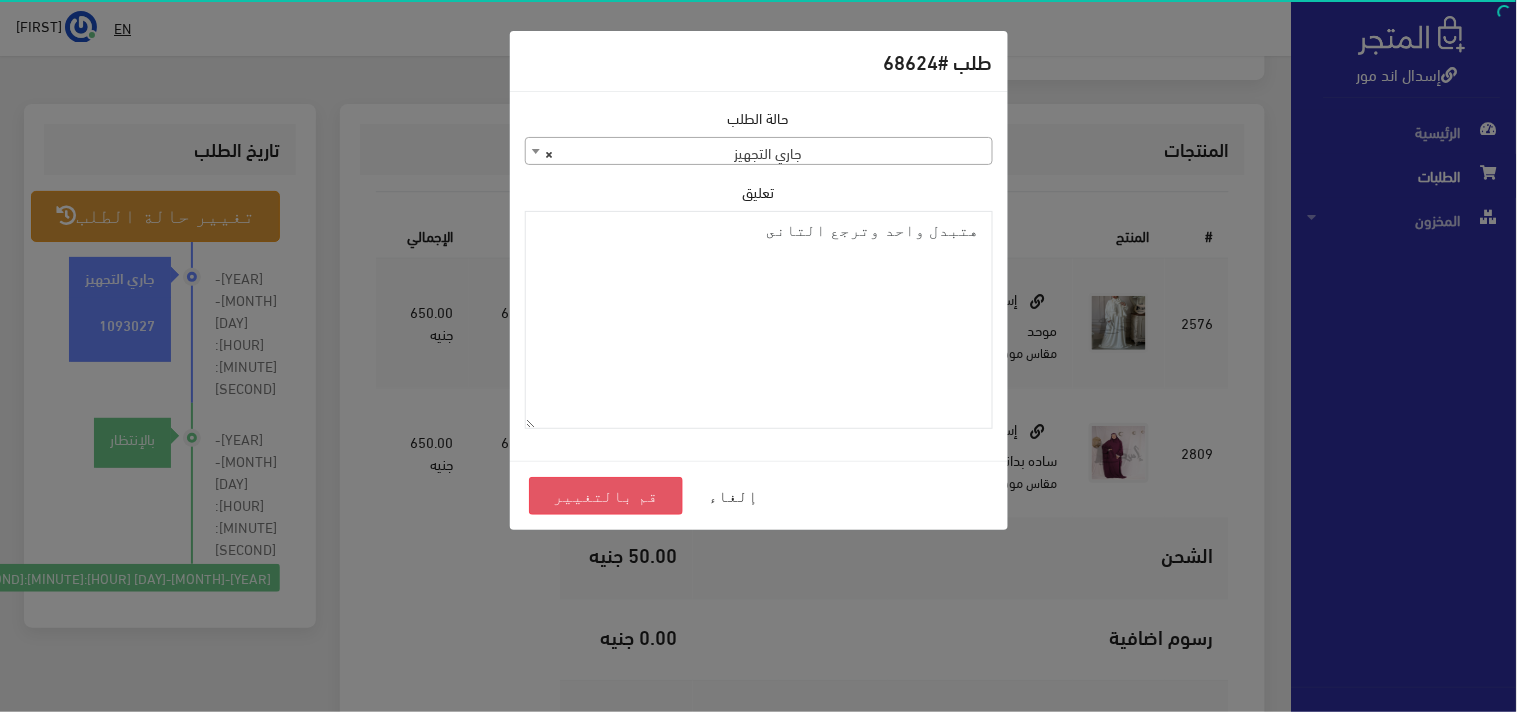 click on "قم بالتغيير" at bounding box center [606, 496] 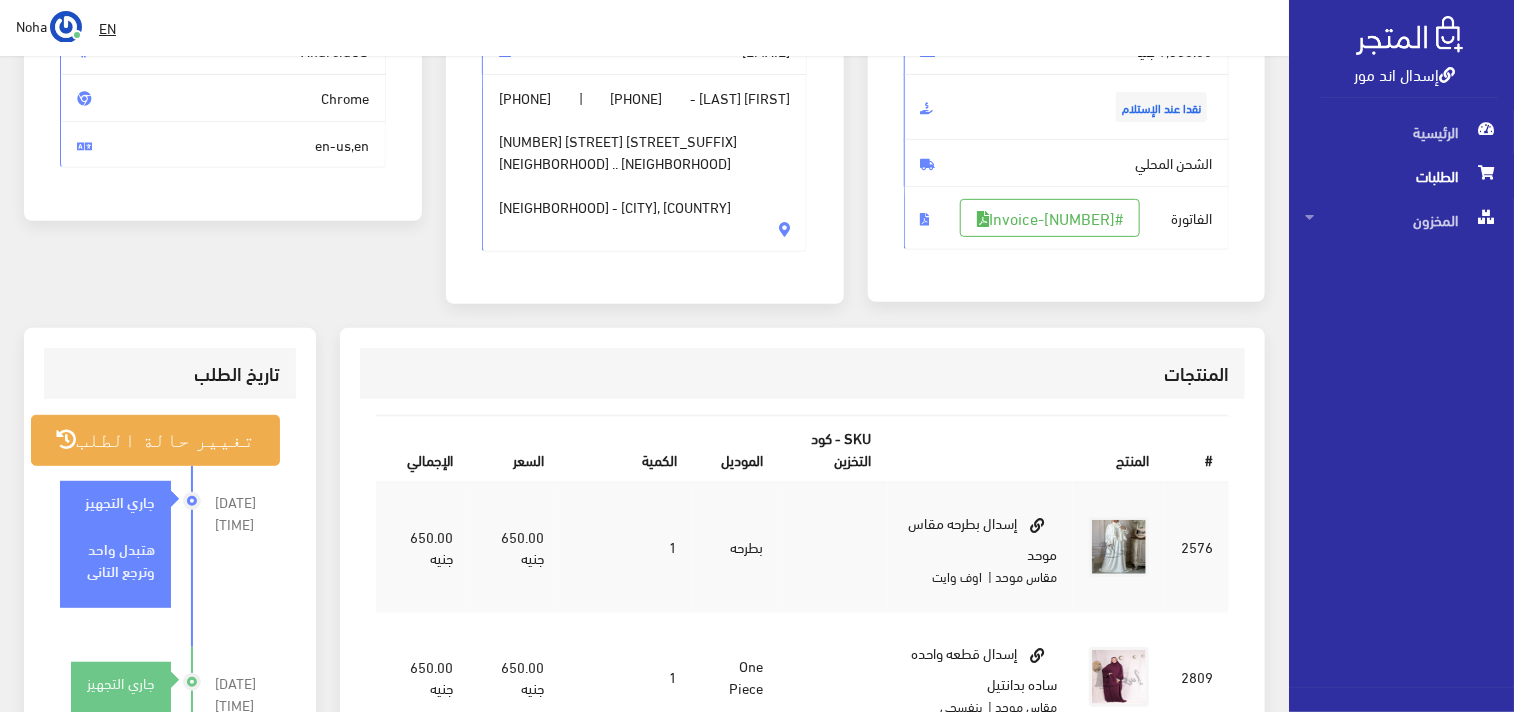 scroll, scrollTop: 555, scrollLeft: 0, axis: vertical 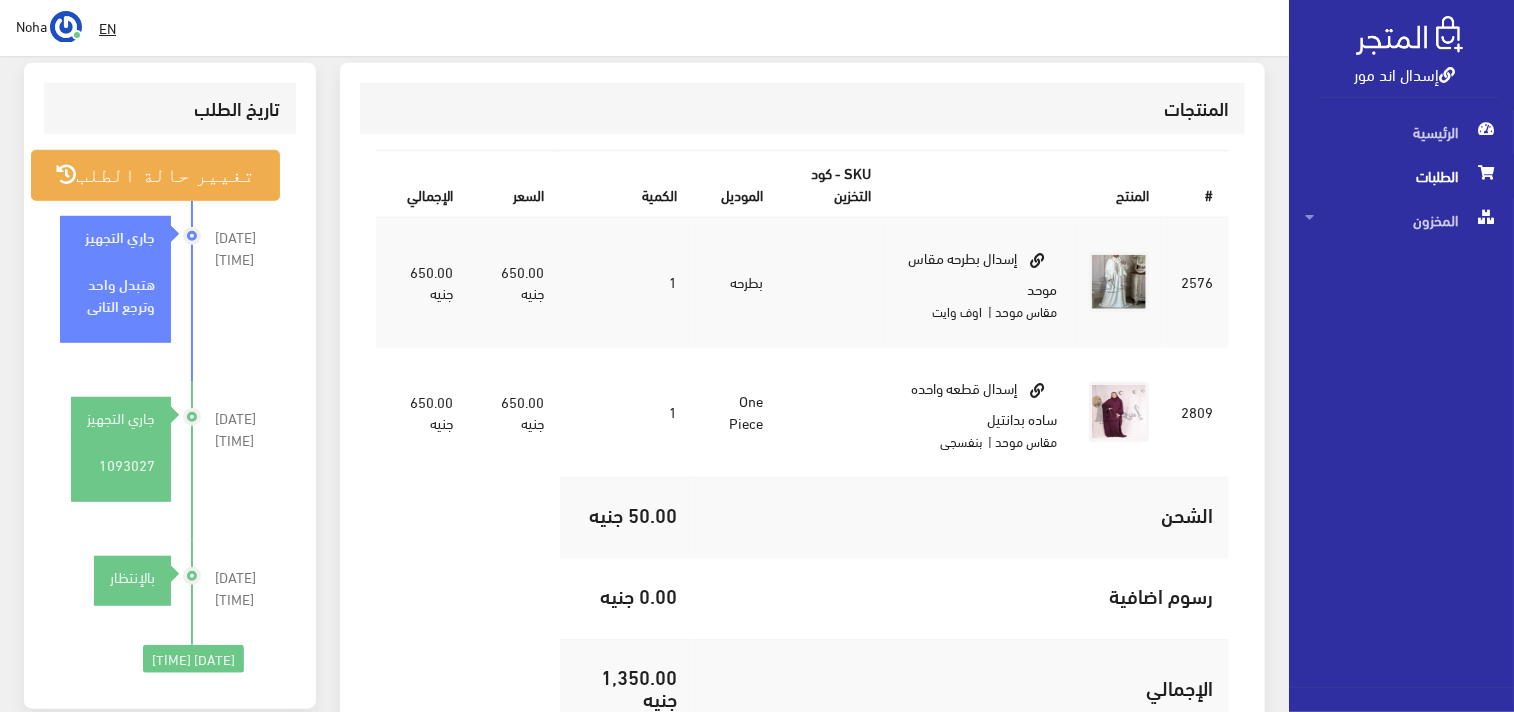 click on "الطلبات" at bounding box center (1401, 176) 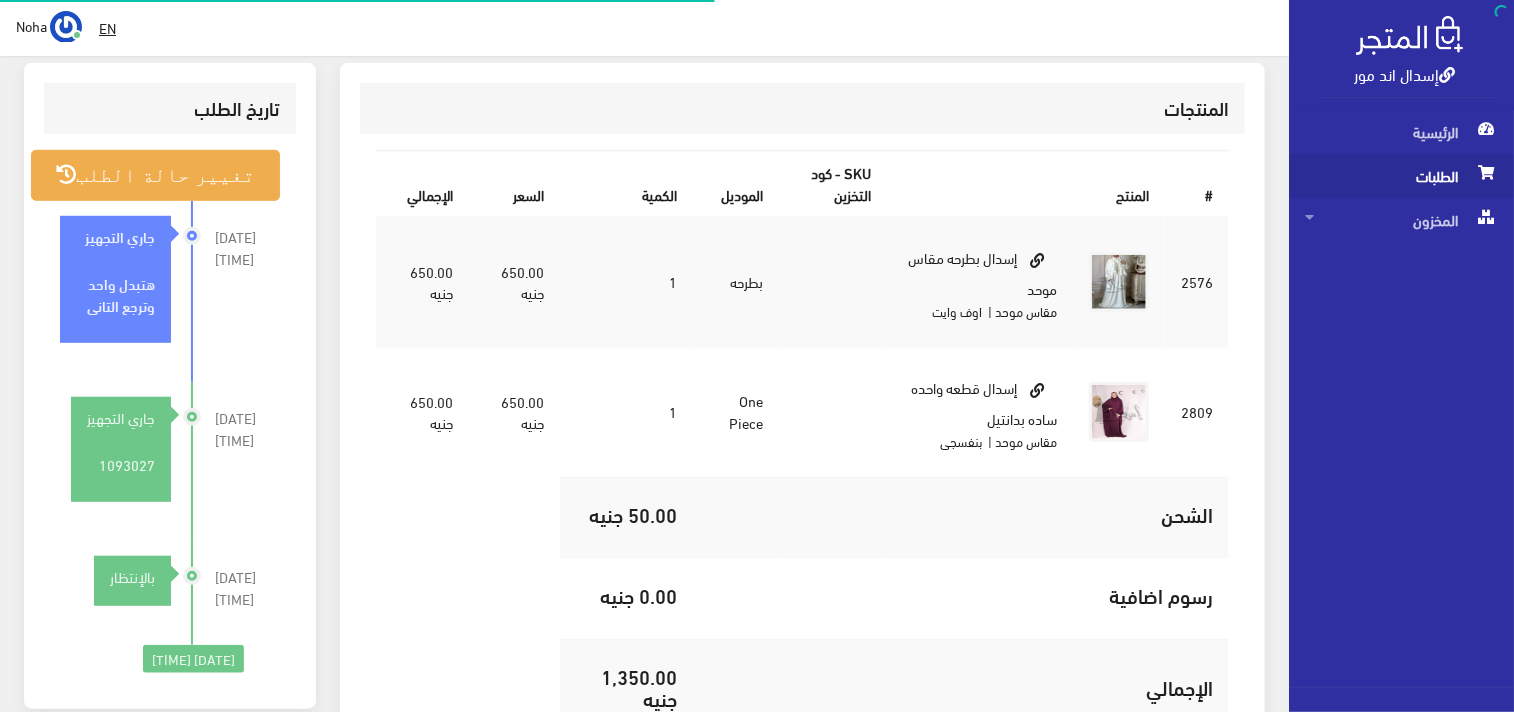 click on "الطلبات" at bounding box center (1401, 176) 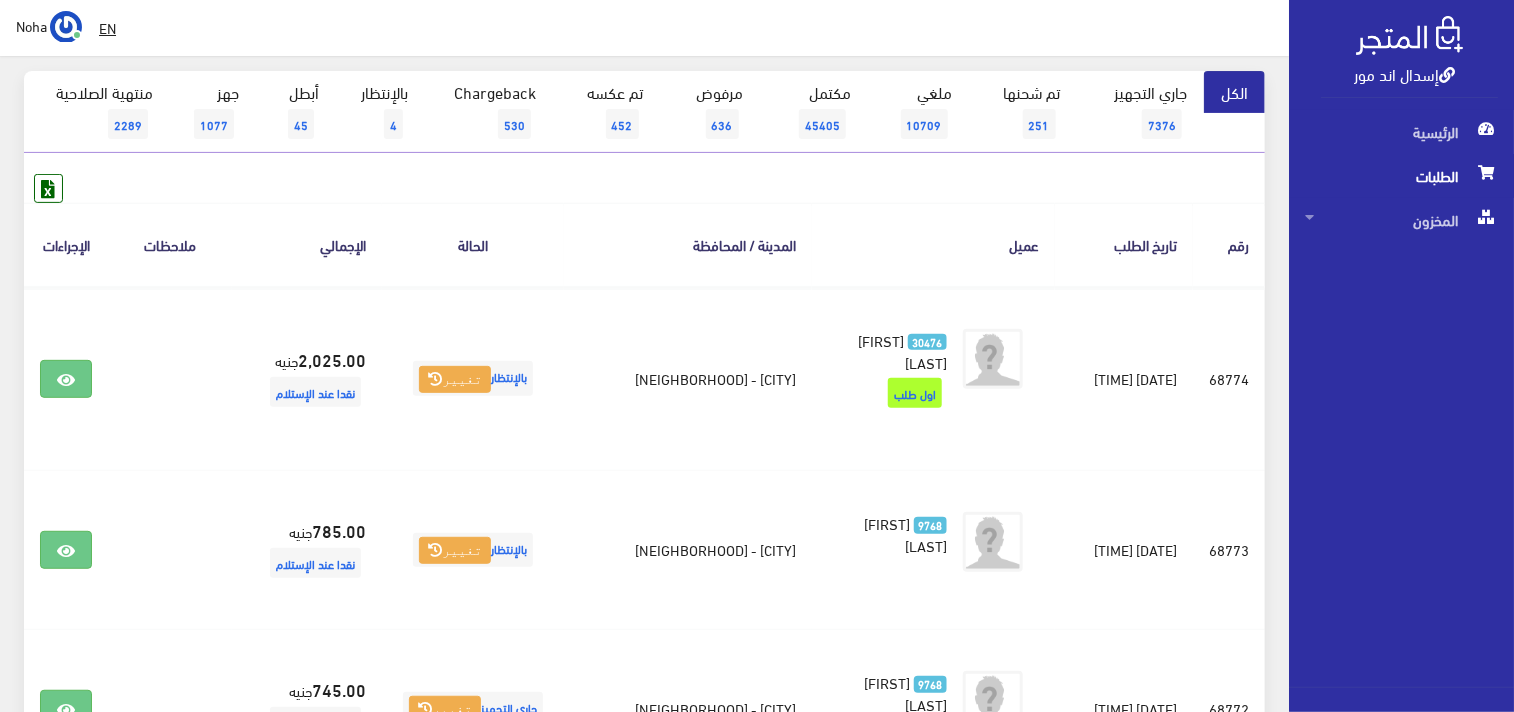 scroll, scrollTop: 111, scrollLeft: 0, axis: vertical 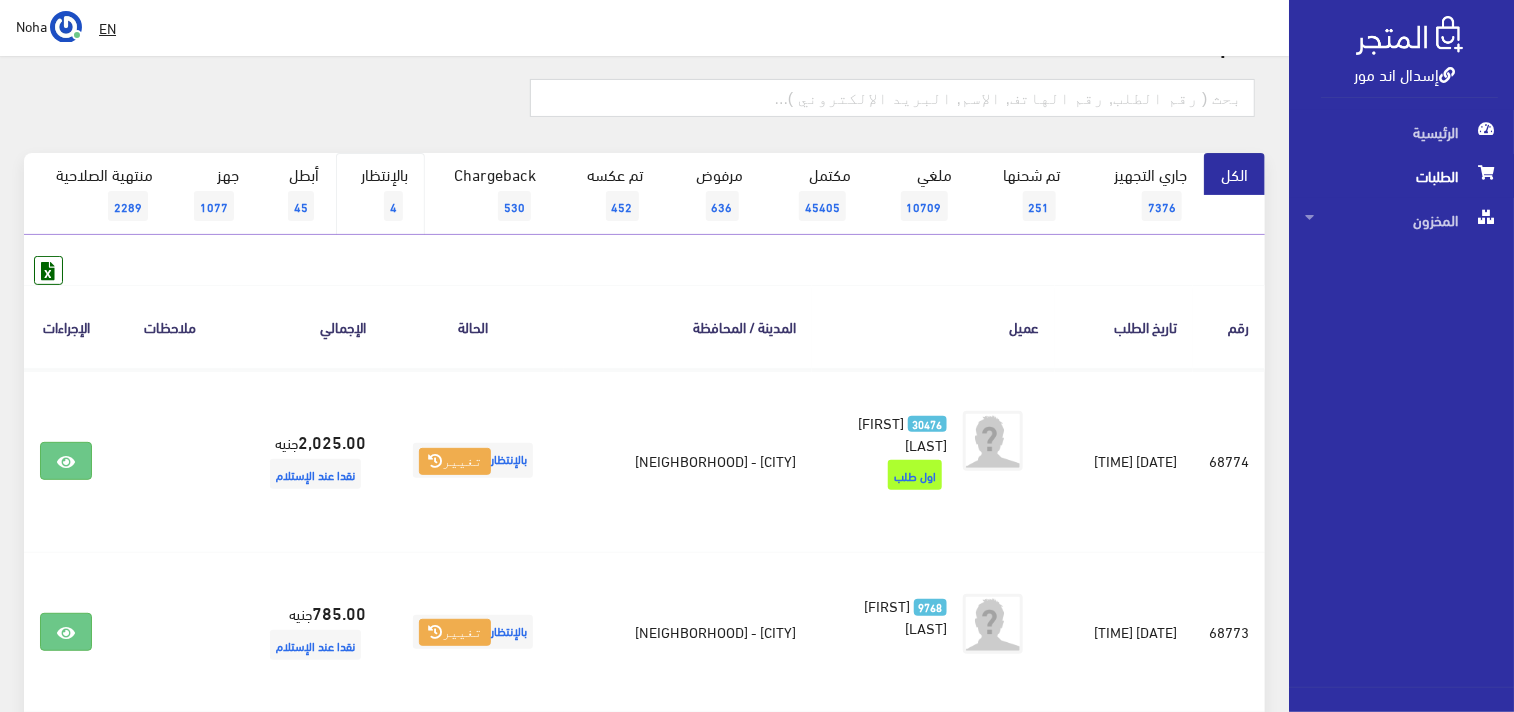 click on "4" at bounding box center (393, 206) 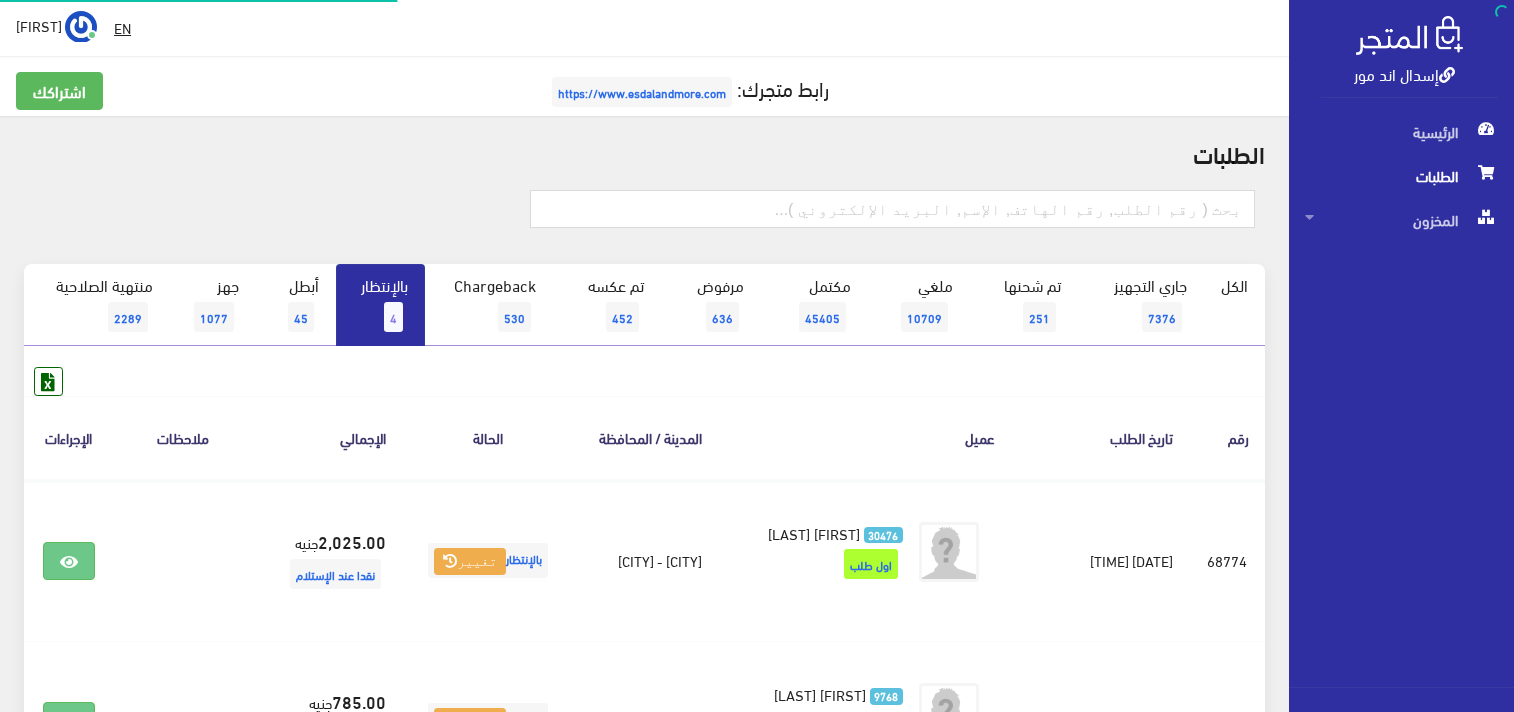 scroll, scrollTop: 0, scrollLeft: 0, axis: both 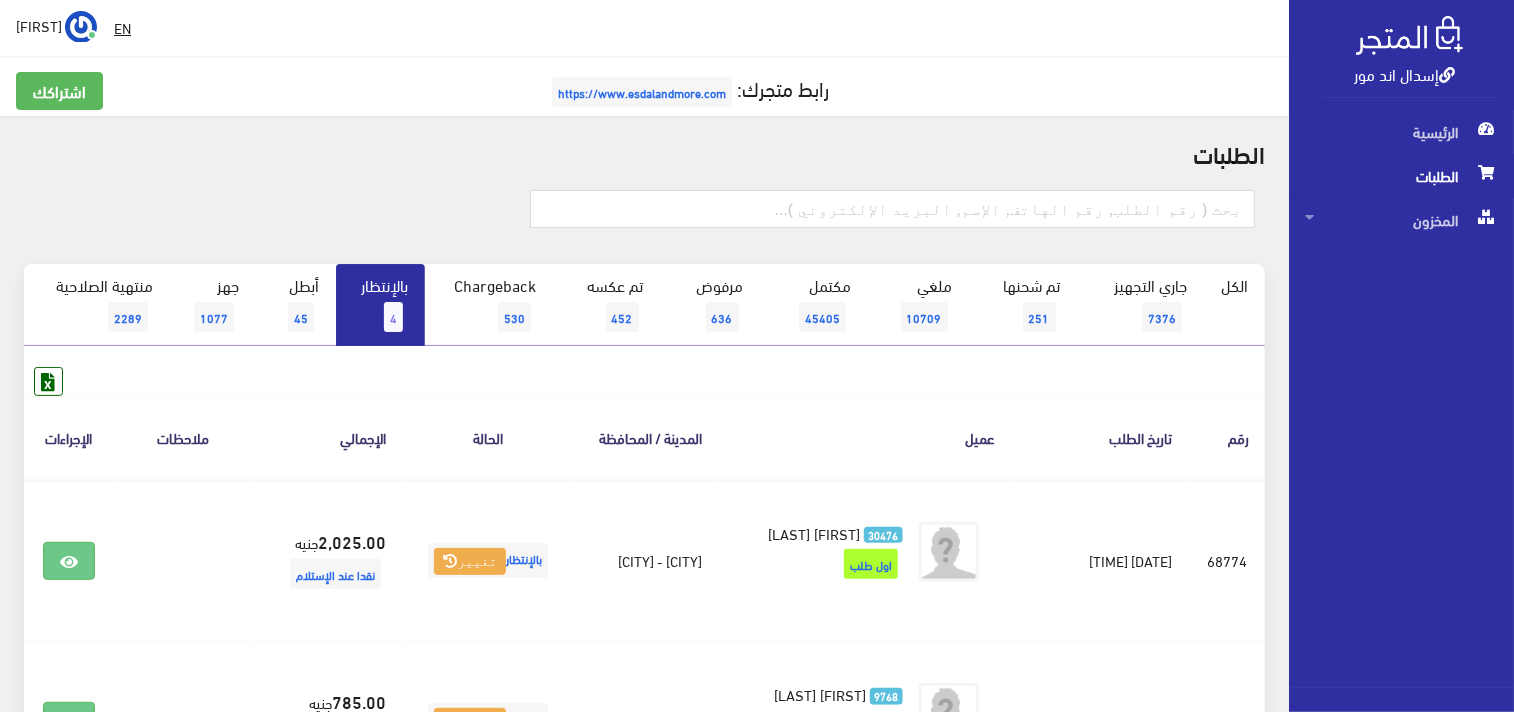 click on "بالإنتظار
4" at bounding box center (389, 305) 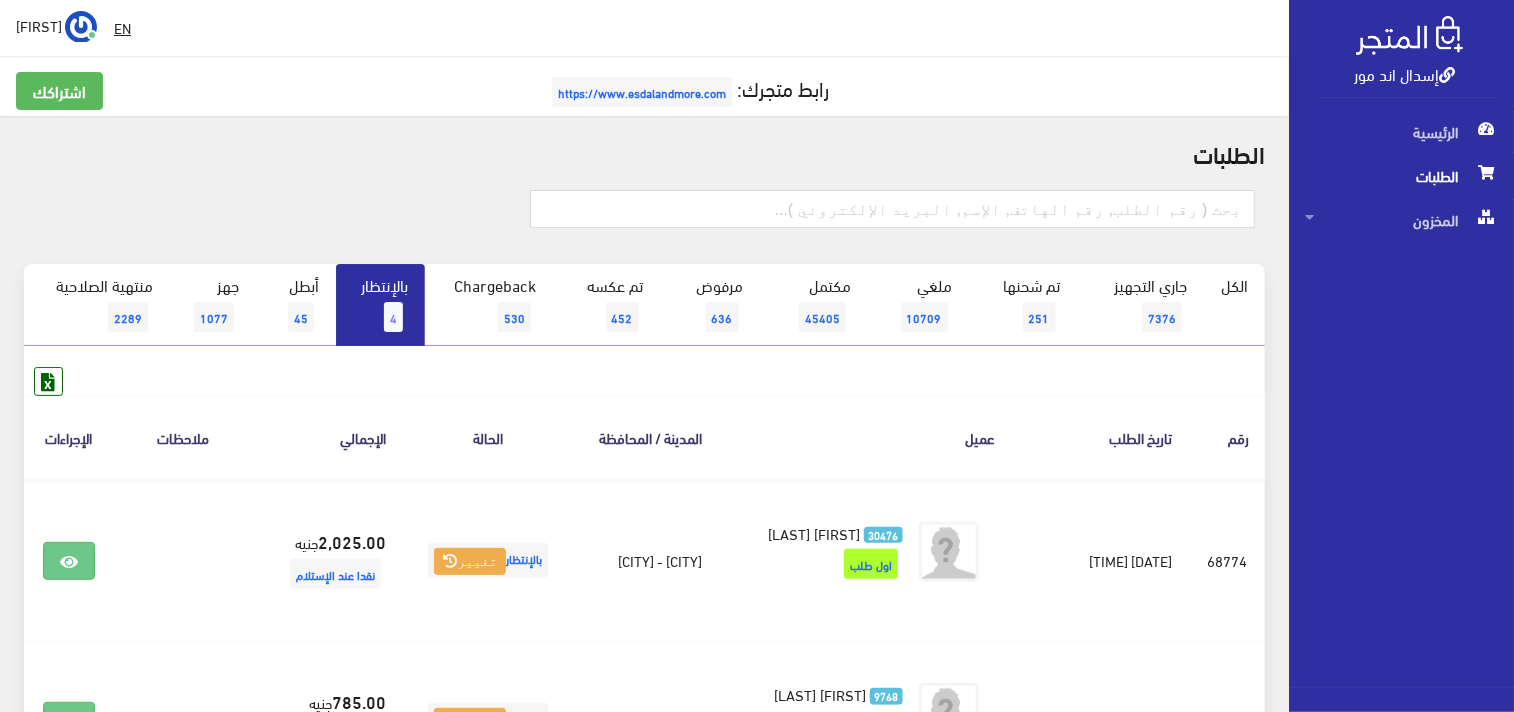 scroll, scrollTop: 62, scrollLeft: 0, axis: vertical 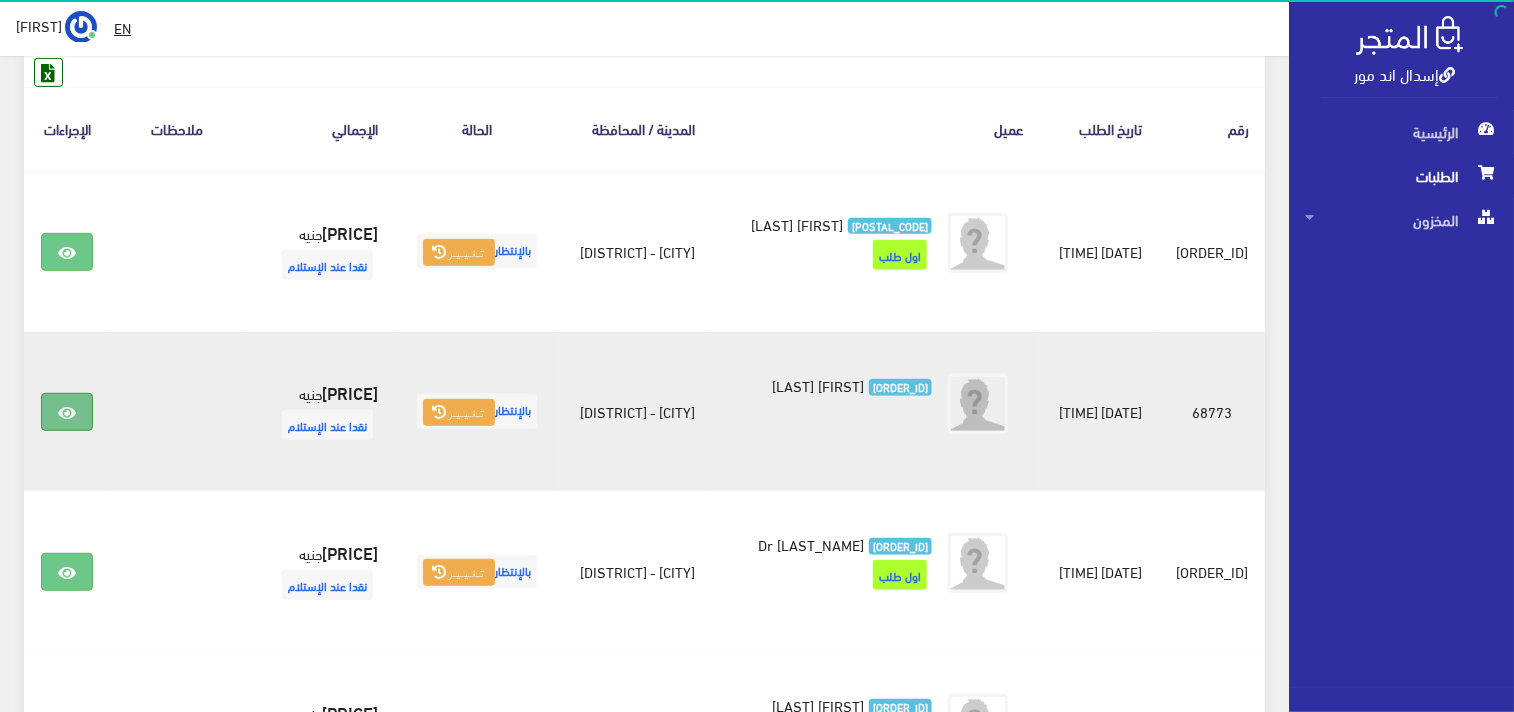 click at bounding box center [66, 410] 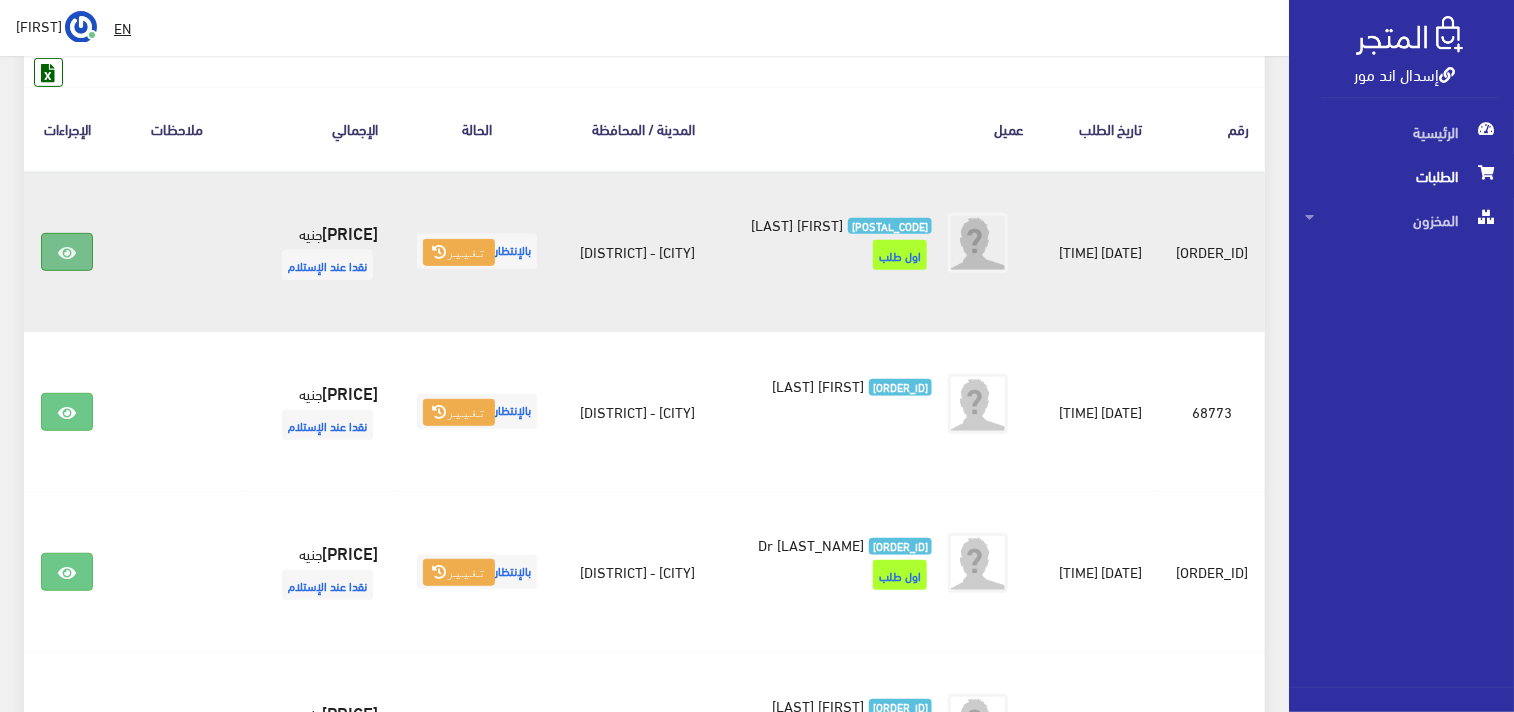 click at bounding box center [66, 240] 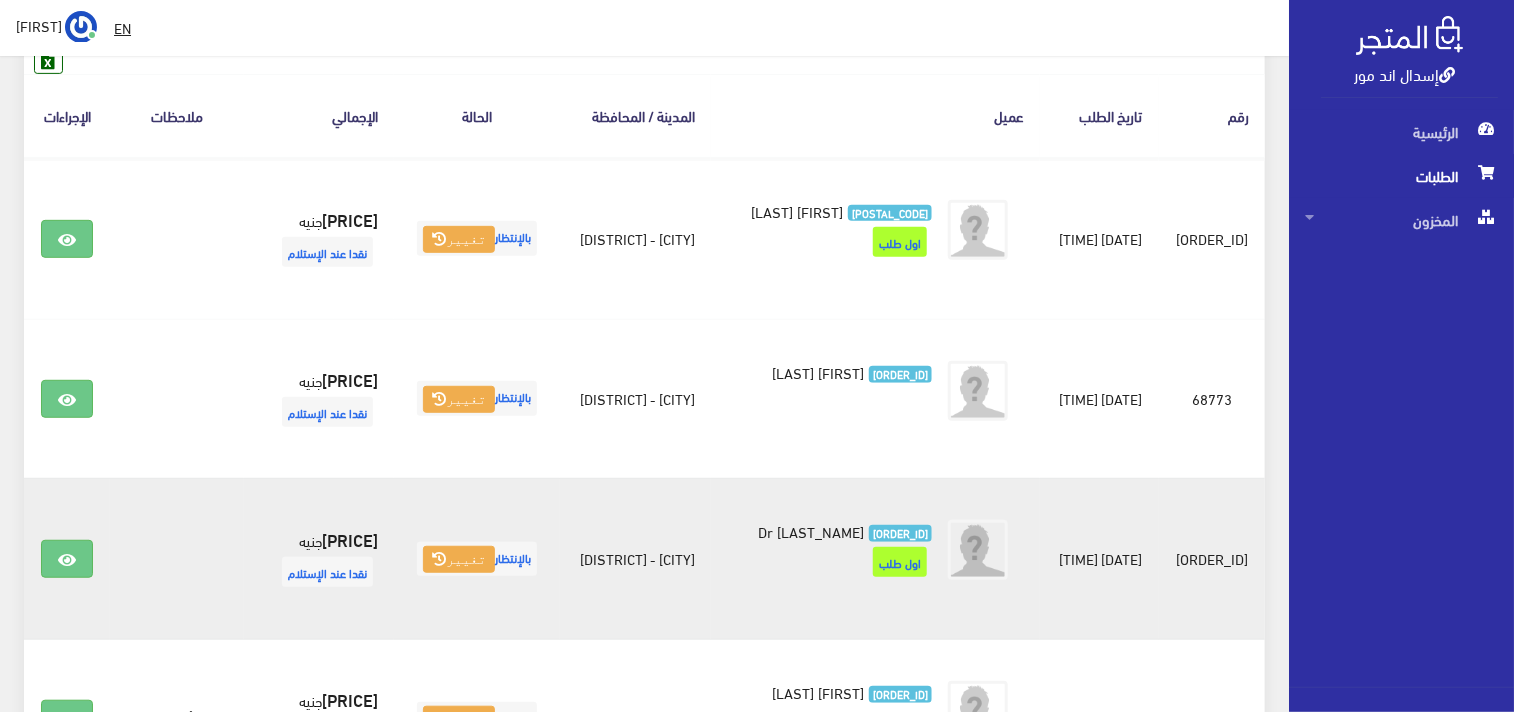 scroll, scrollTop: 235, scrollLeft: 0, axis: vertical 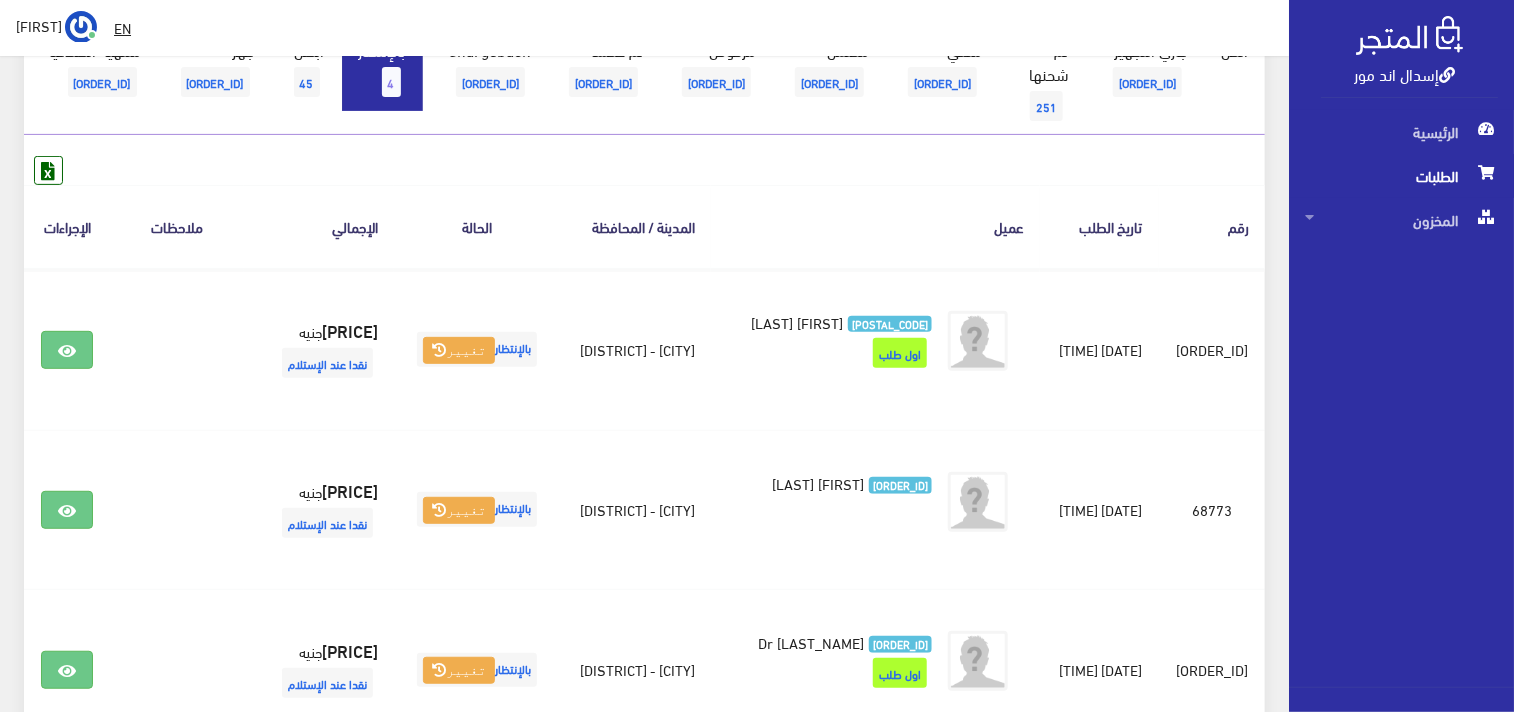 click on "بالإنتظار
4" at bounding box center [380, 70] 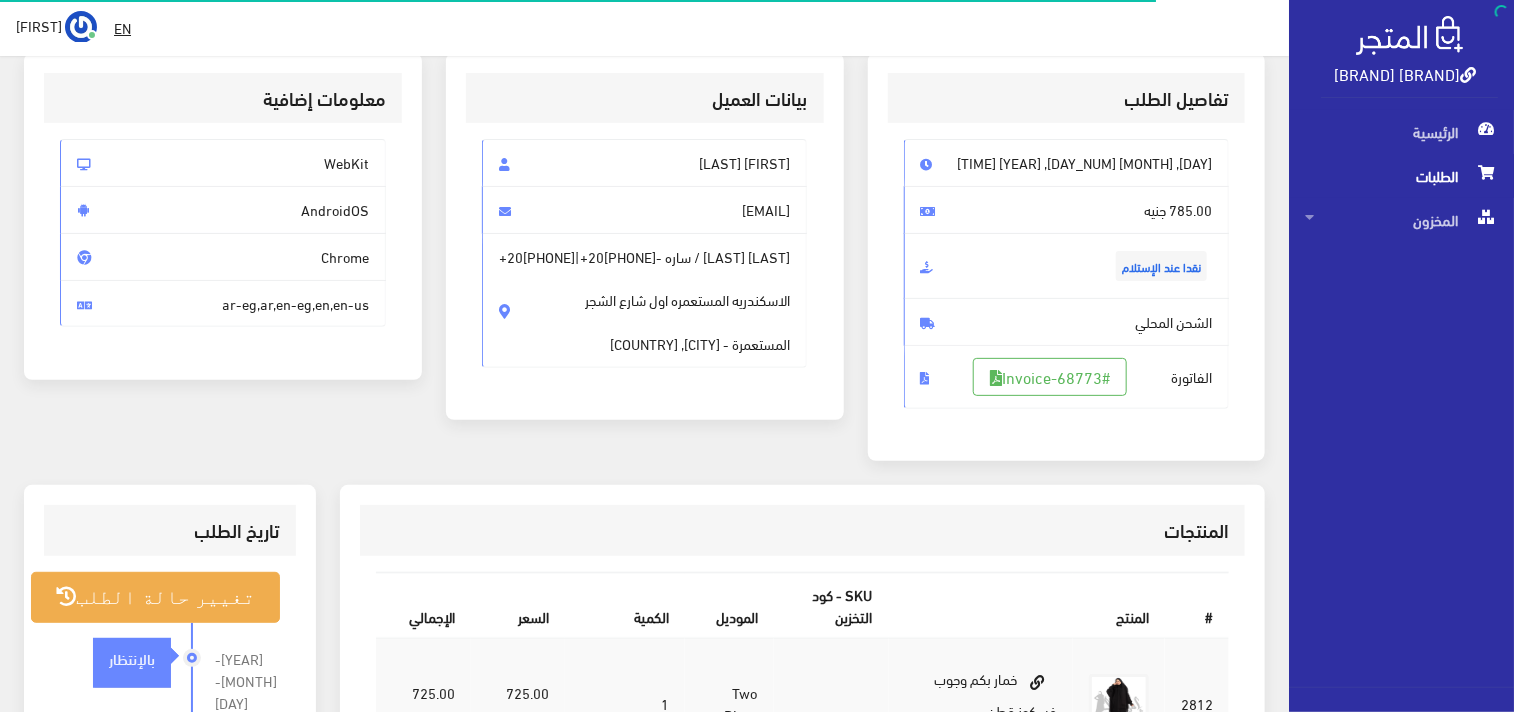 scroll, scrollTop: 333, scrollLeft: 0, axis: vertical 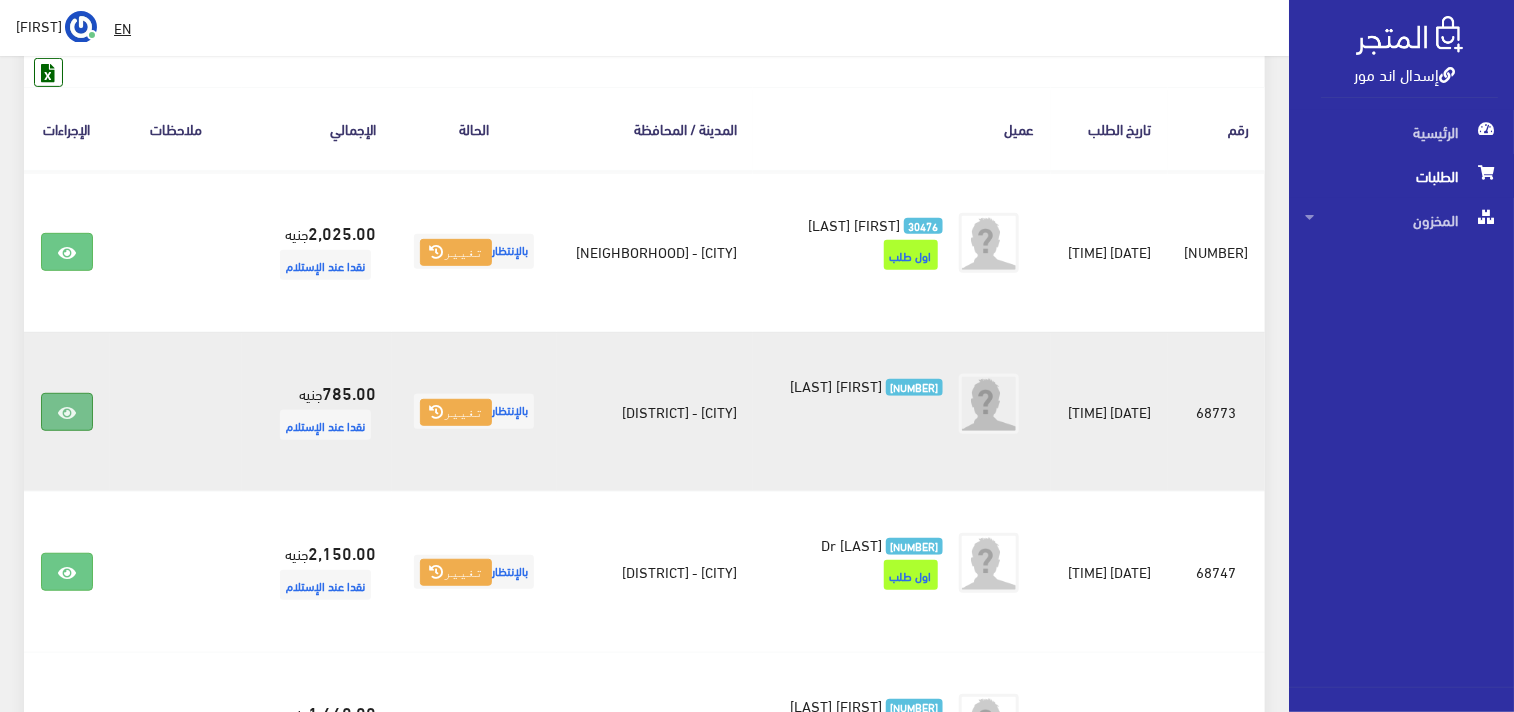 click at bounding box center (67, 413) 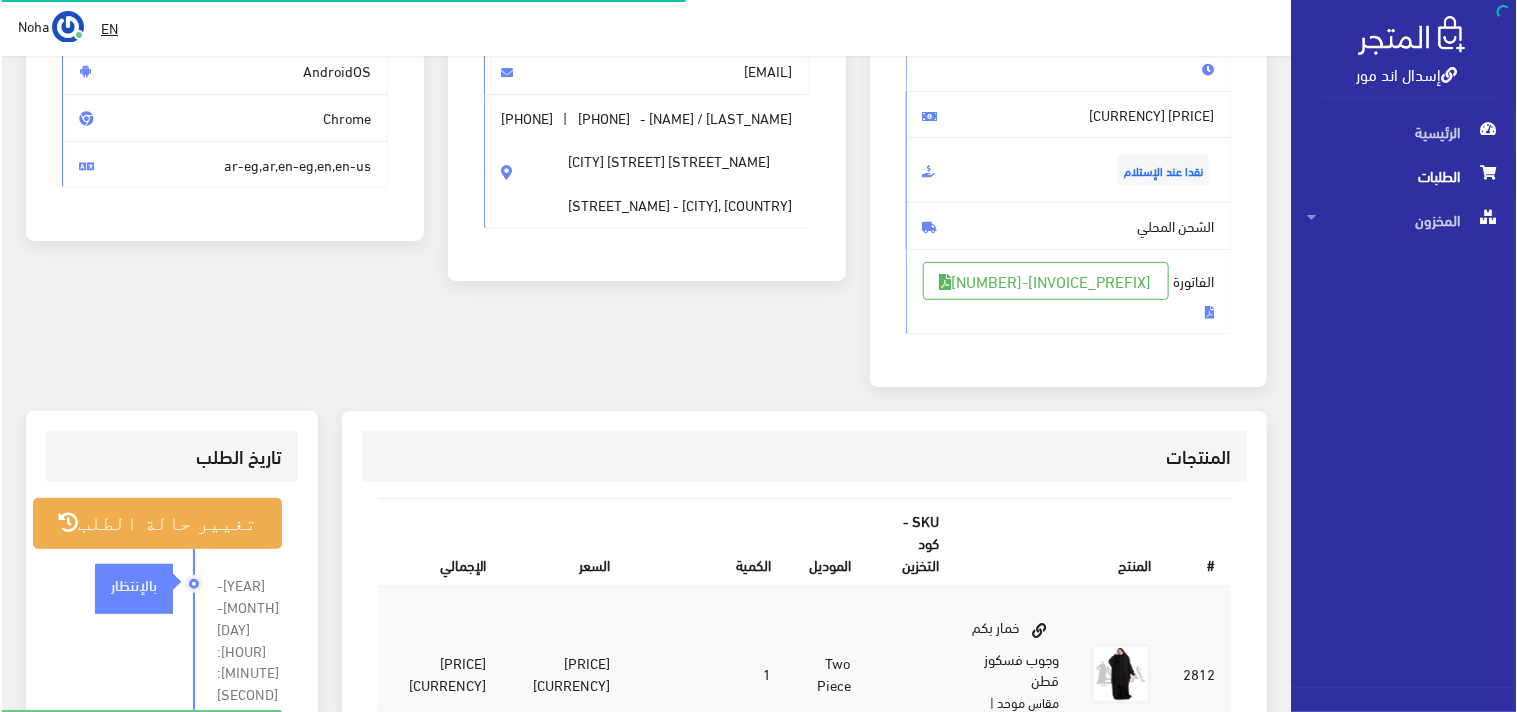 scroll, scrollTop: 444, scrollLeft: 0, axis: vertical 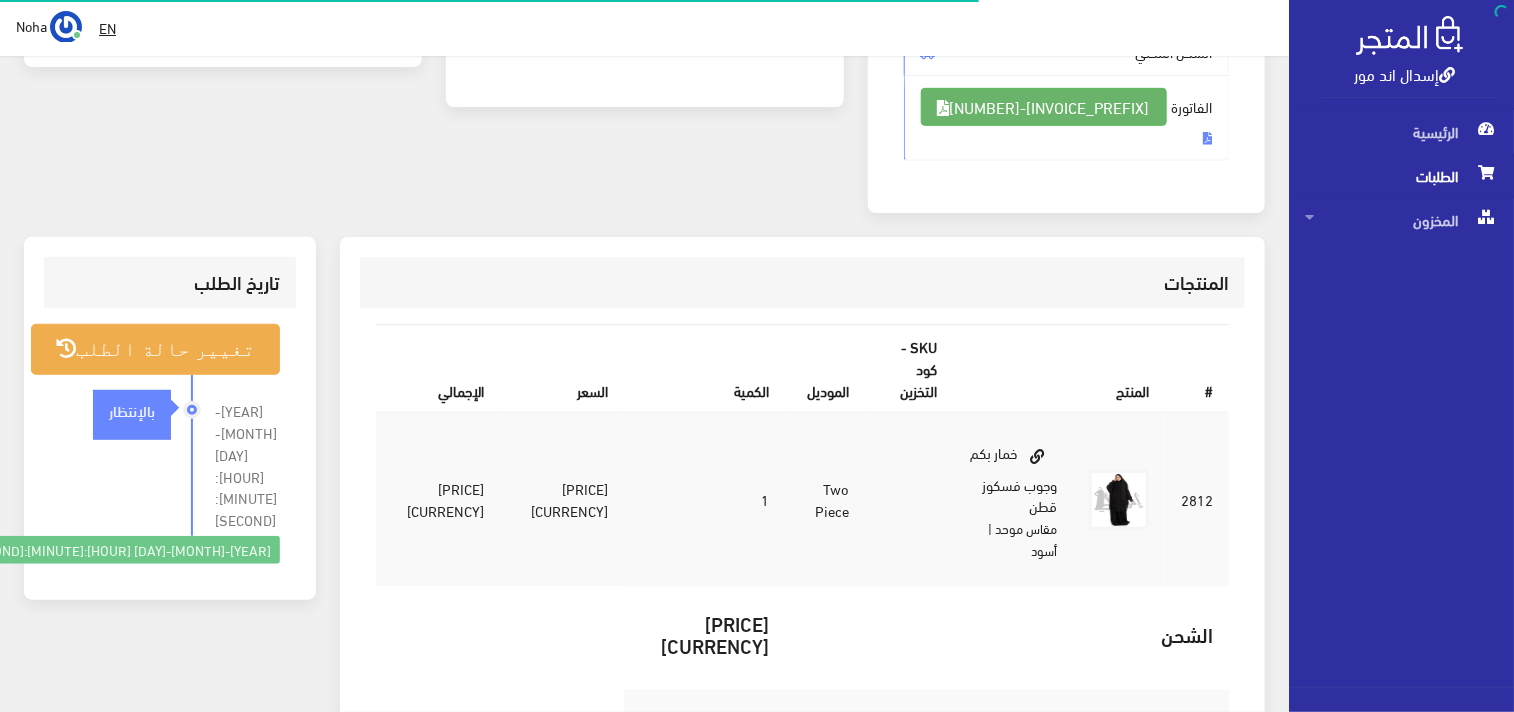 click on "#Invoice-68773" at bounding box center (1050, 64) 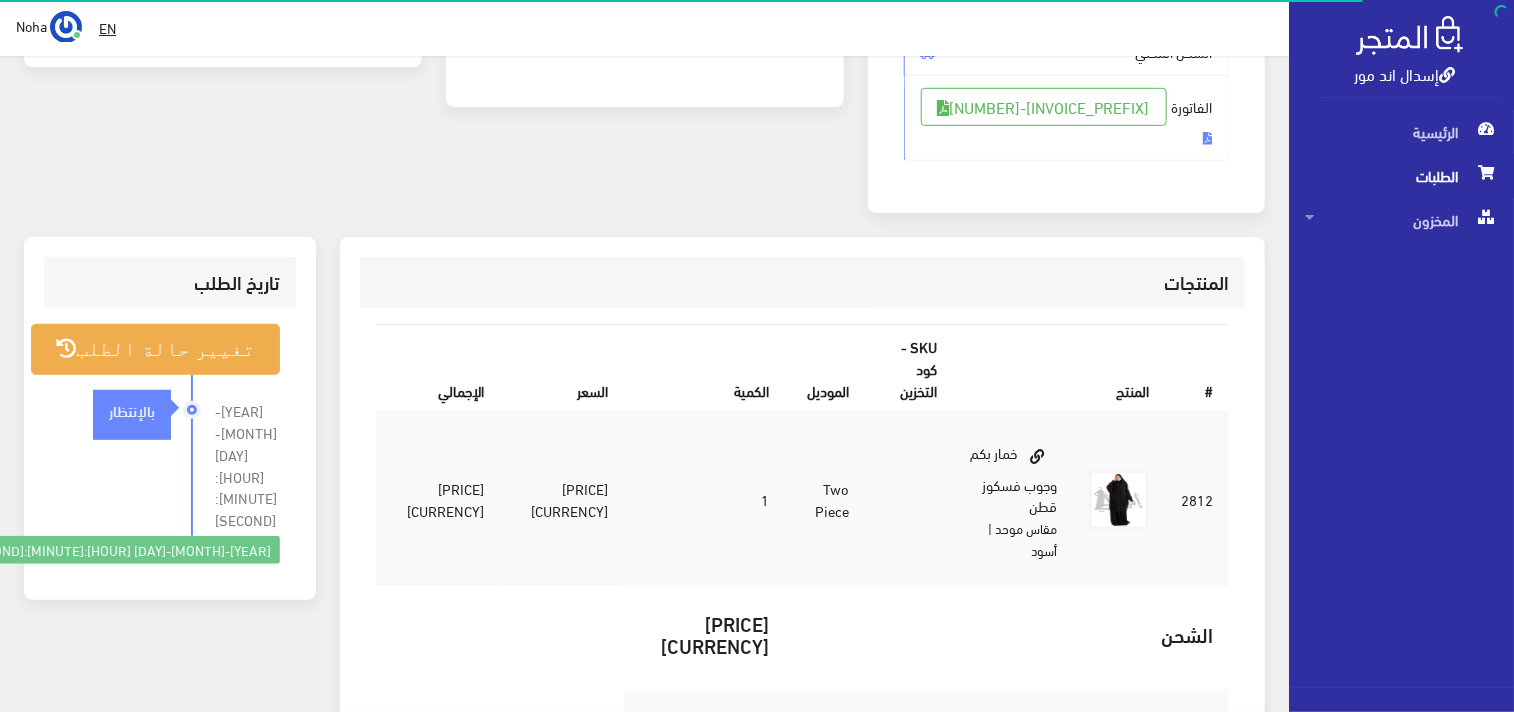 click on "2025-07-03 14:54:00
بالإنتظار" at bounding box center [170, 362] 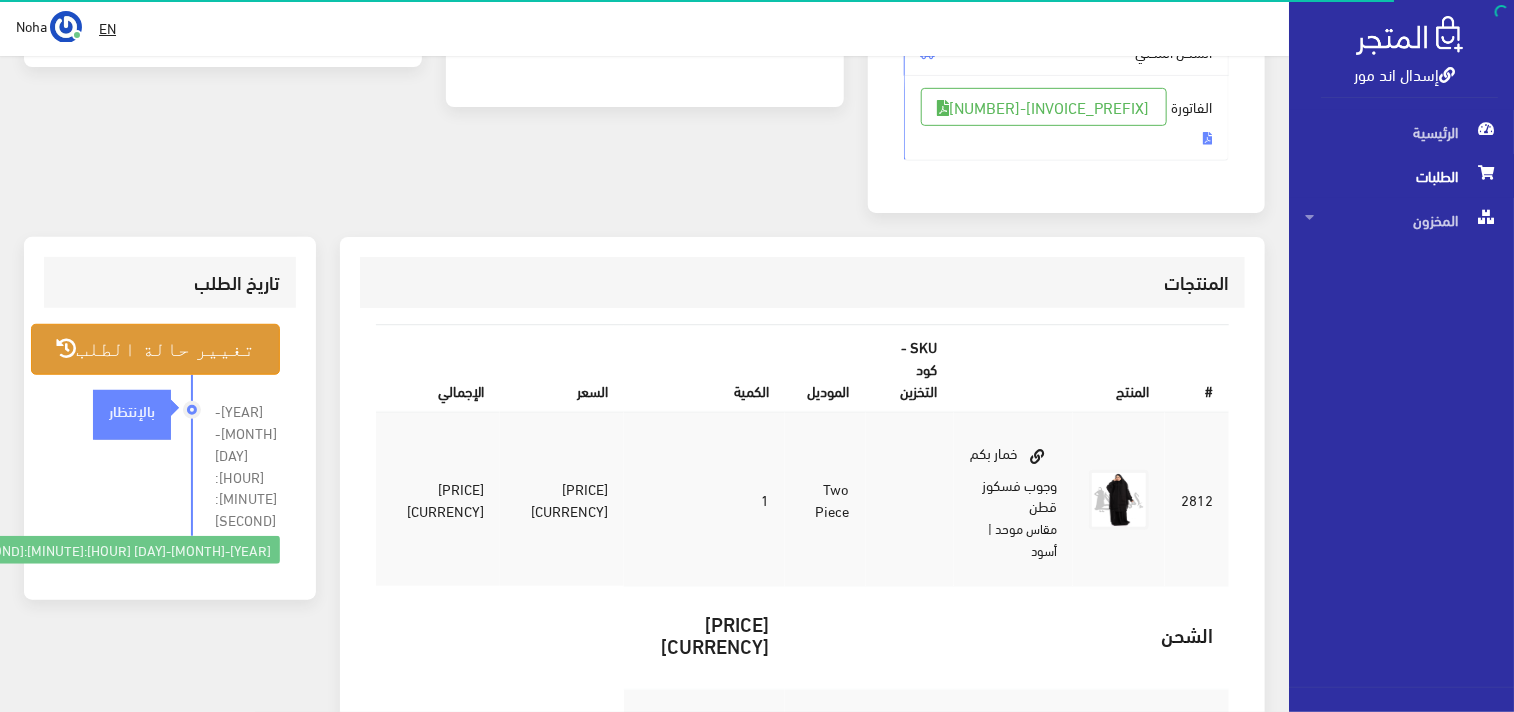 click on "تغيير حالة الطلب" at bounding box center [155, 284] 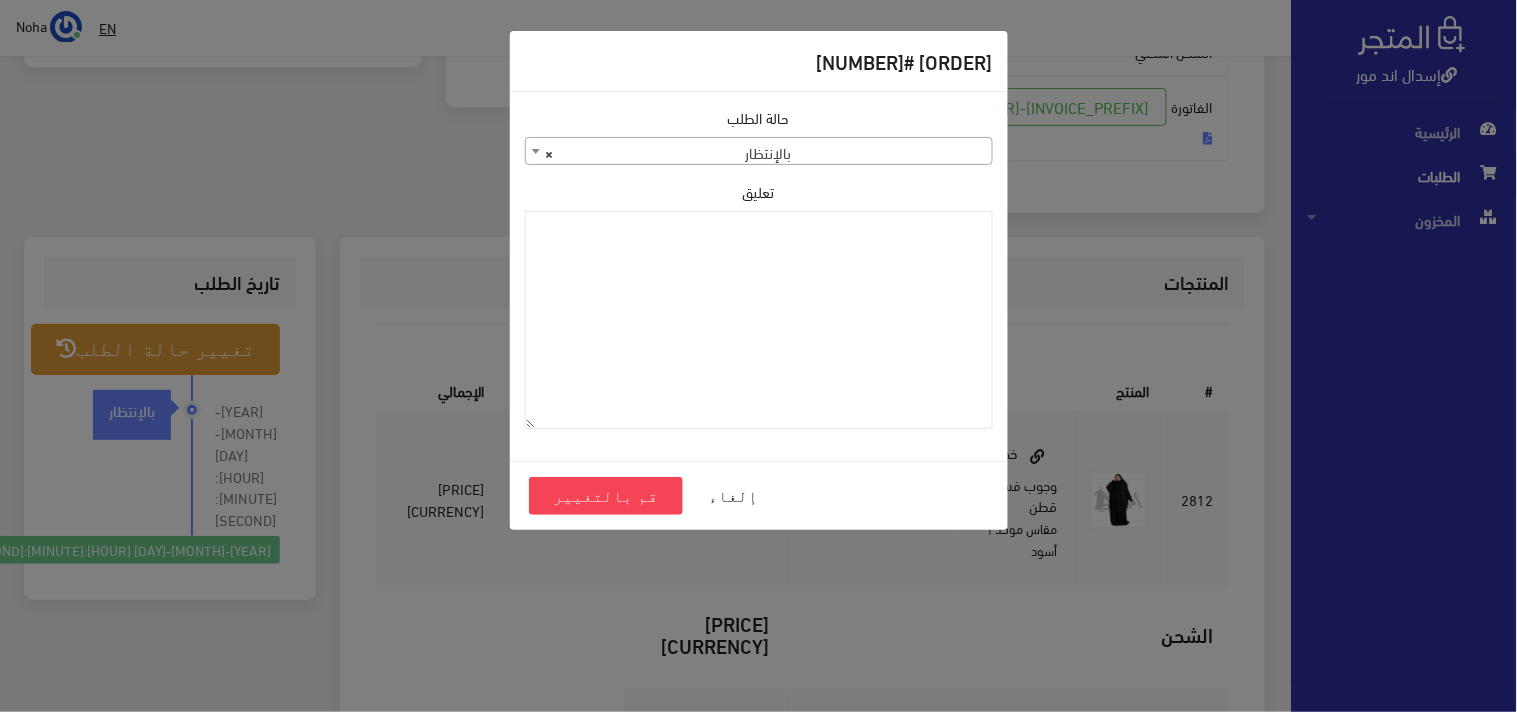click on "× بالإنتظار" at bounding box center [759, 152] 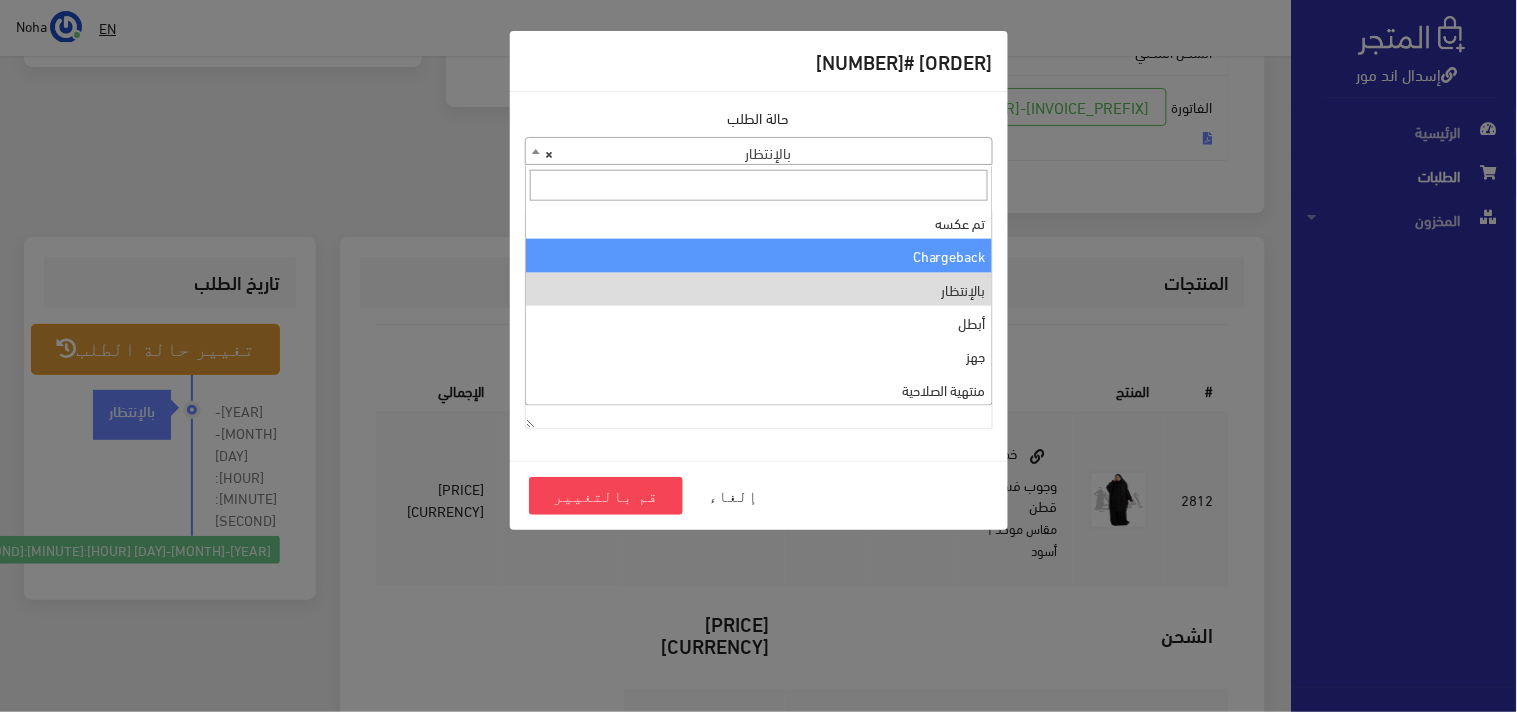 scroll, scrollTop: 0, scrollLeft: 0, axis: both 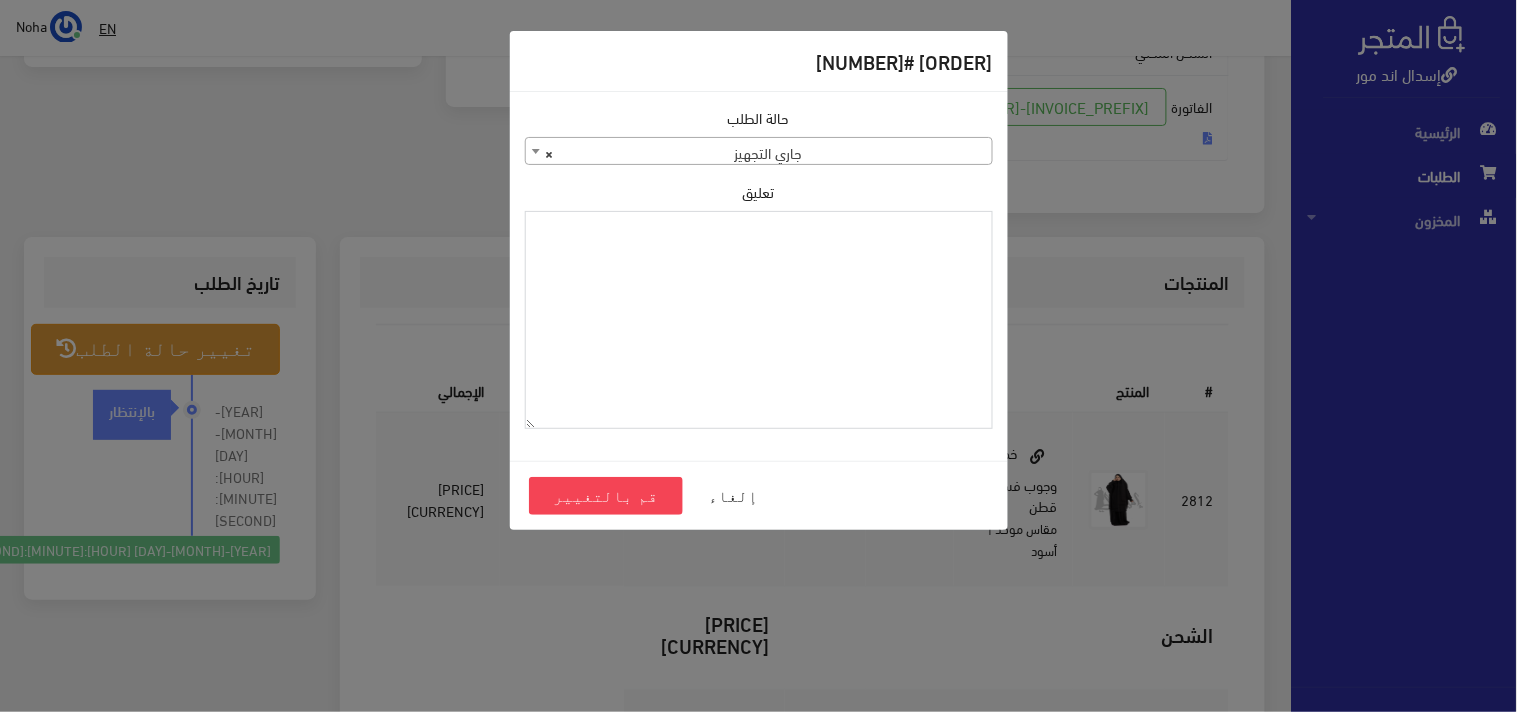paste on "[NUMBER]" 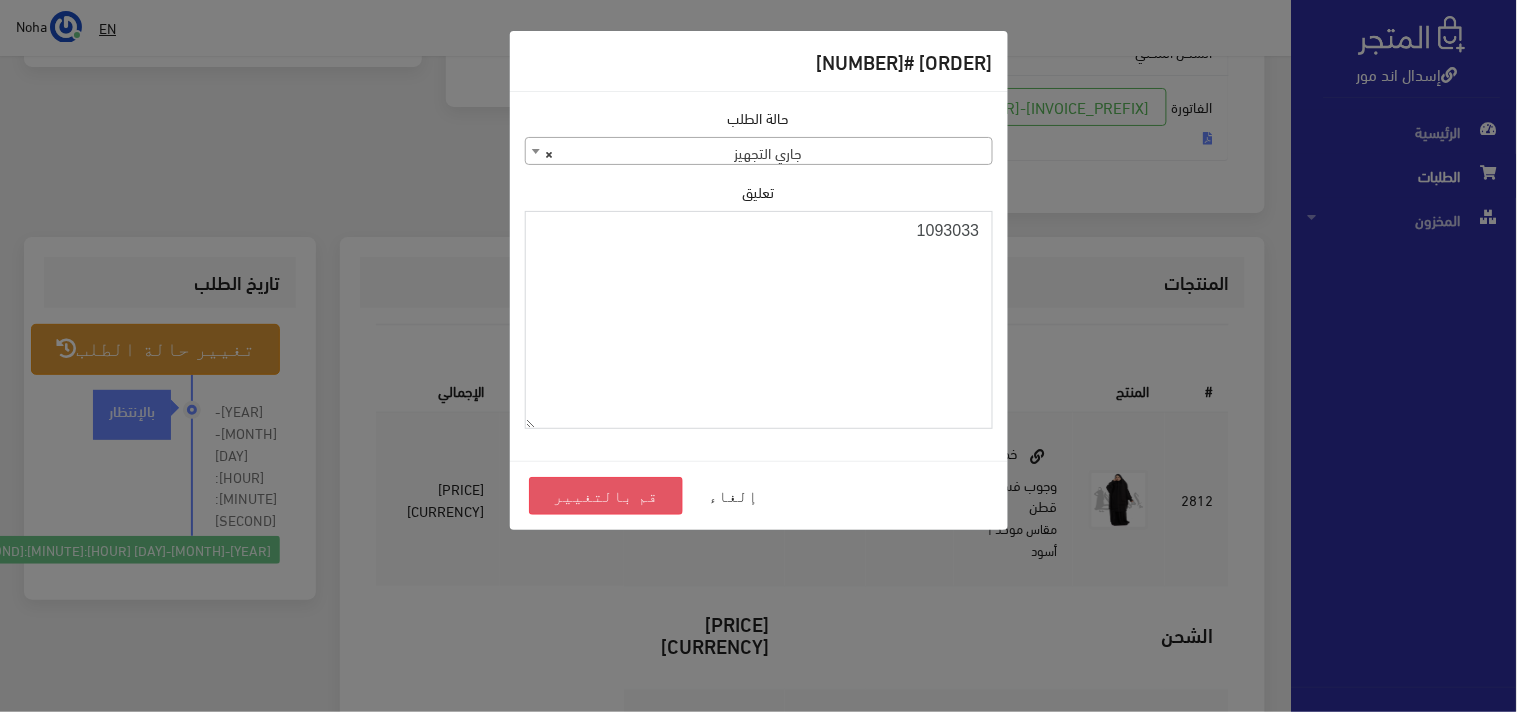 type on "[NUMBER]" 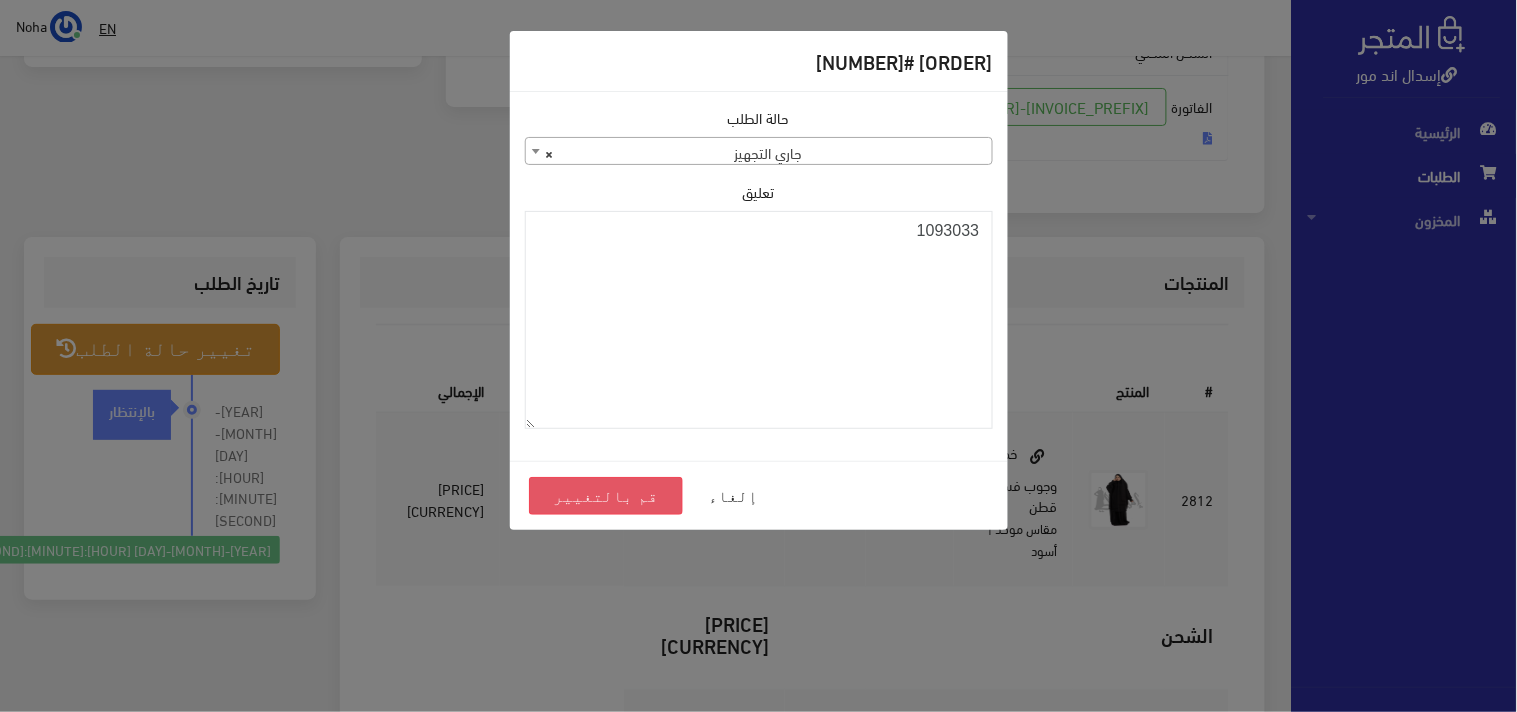 click on "قم بالتغيير" at bounding box center (606, 496) 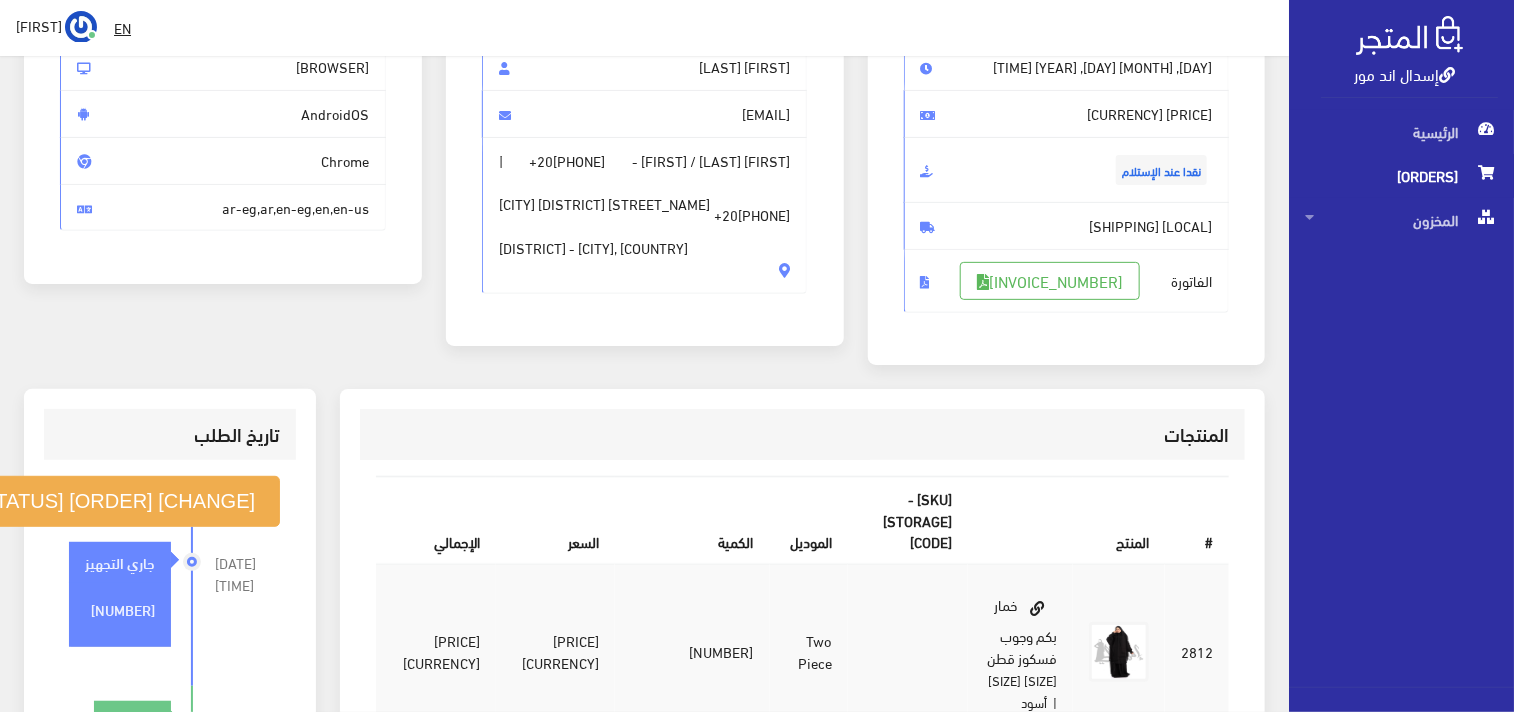 scroll, scrollTop: 444, scrollLeft: 0, axis: vertical 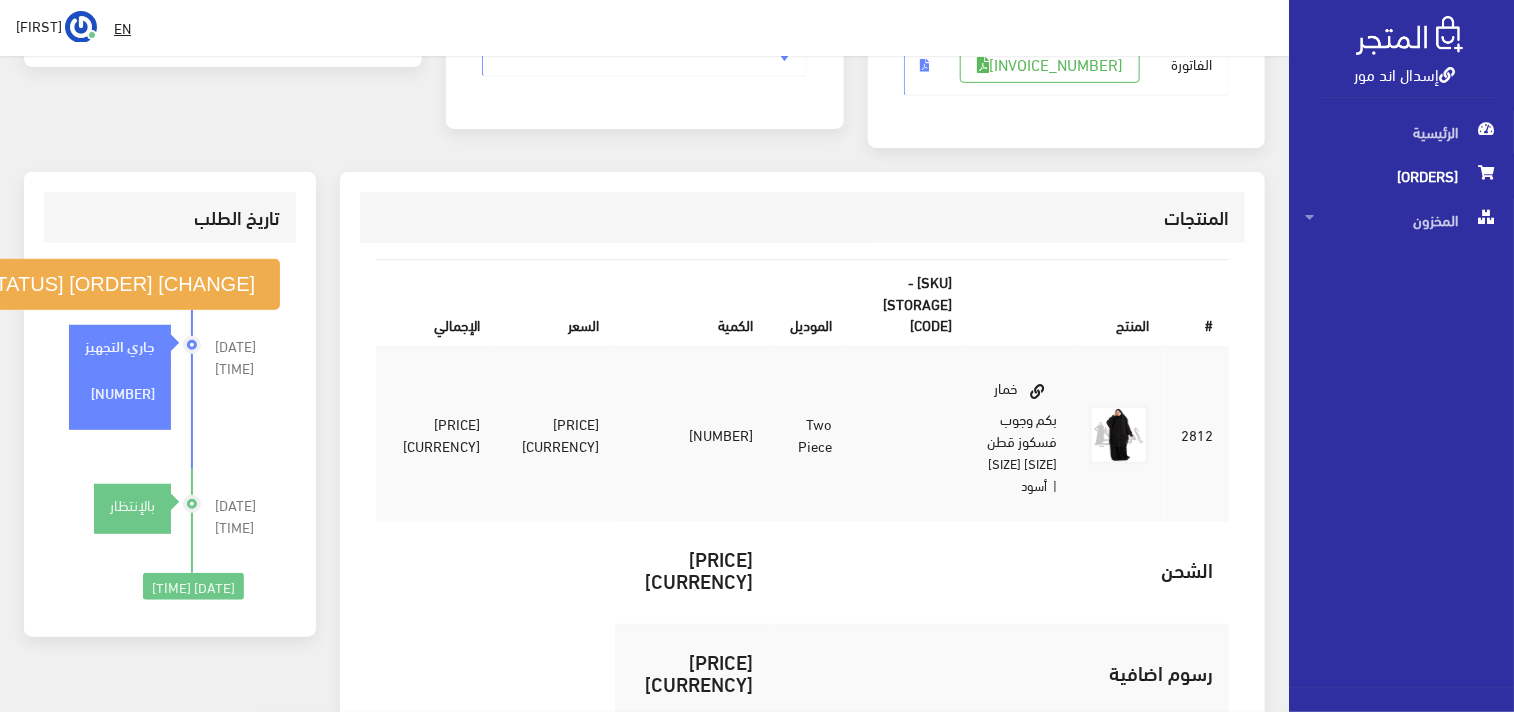 click on "الطلبات" at bounding box center (1401, 176) 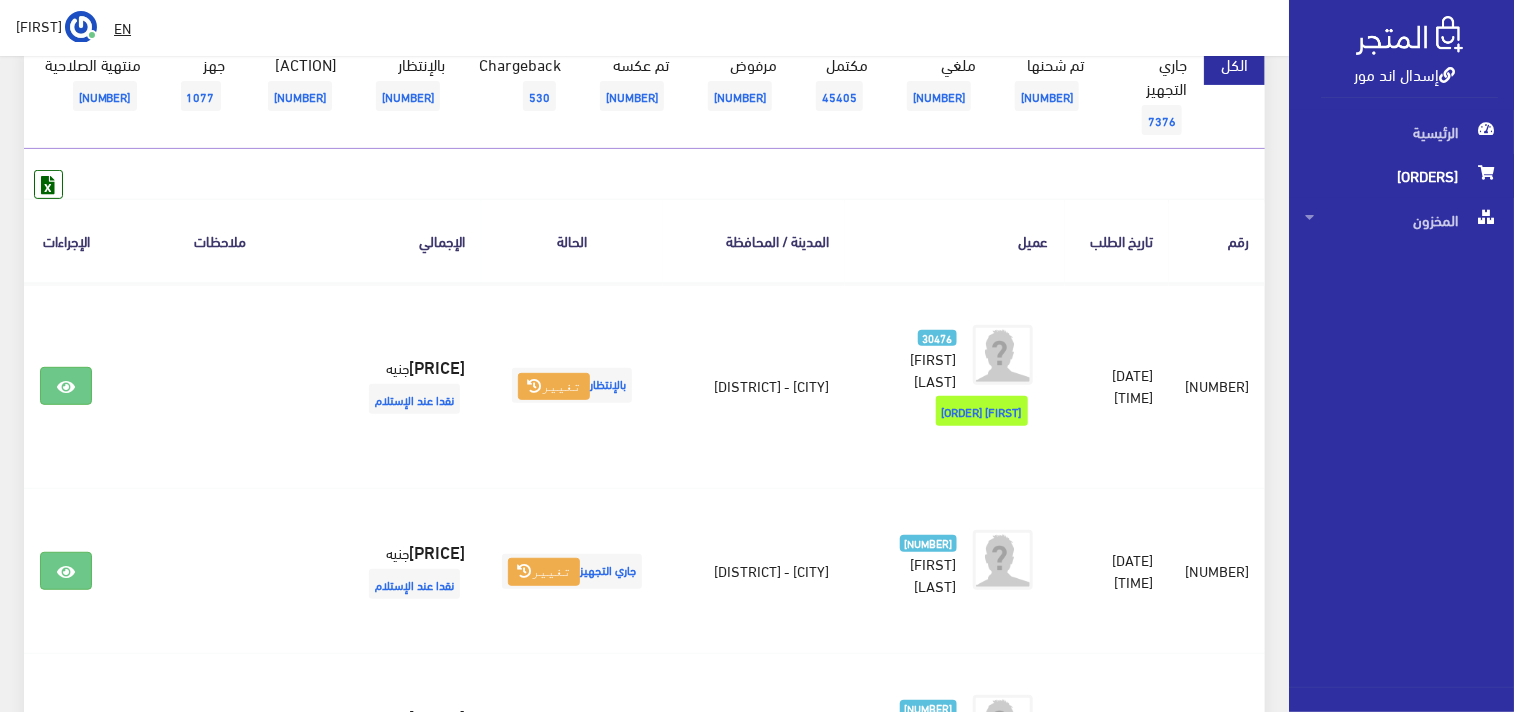 scroll, scrollTop: 222, scrollLeft: 0, axis: vertical 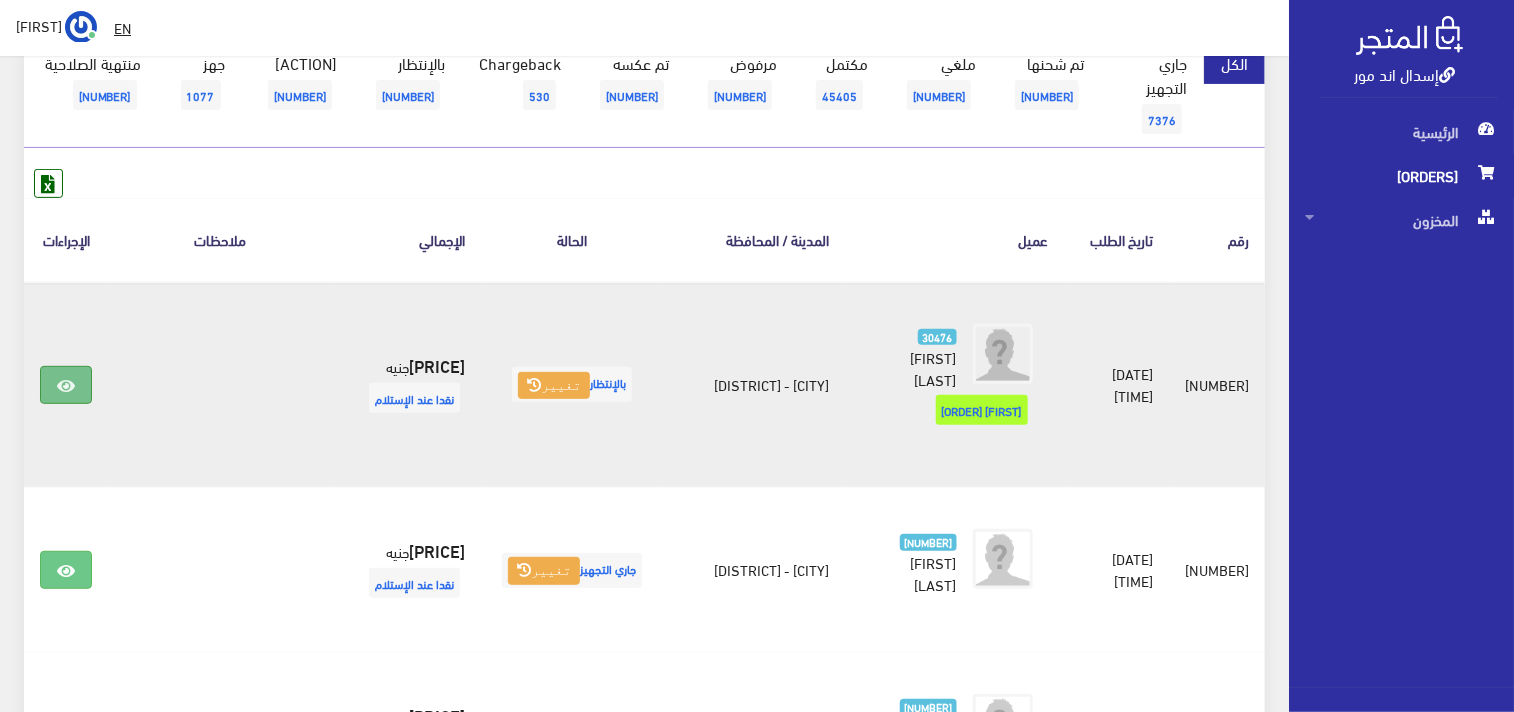 click at bounding box center [66, 339] 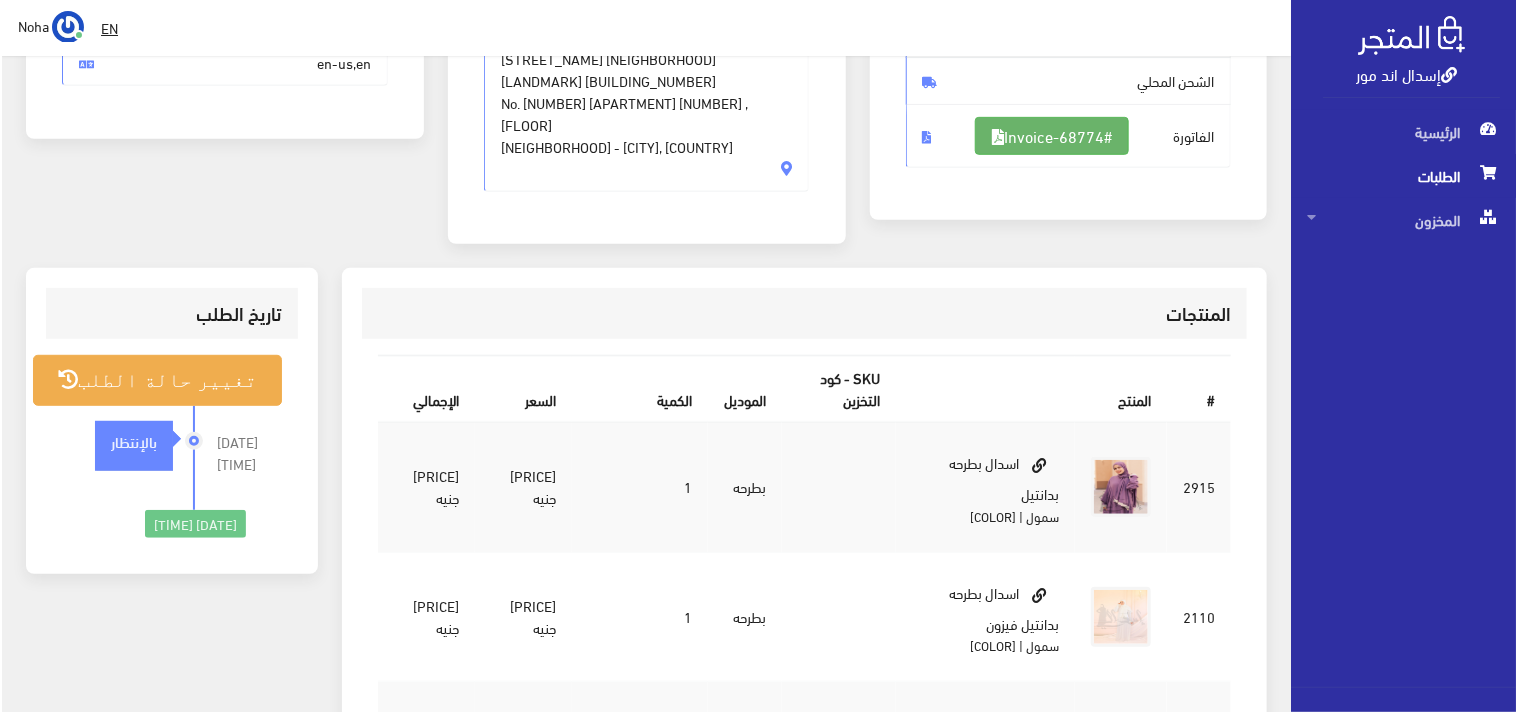 scroll, scrollTop: 333, scrollLeft: 0, axis: vertical 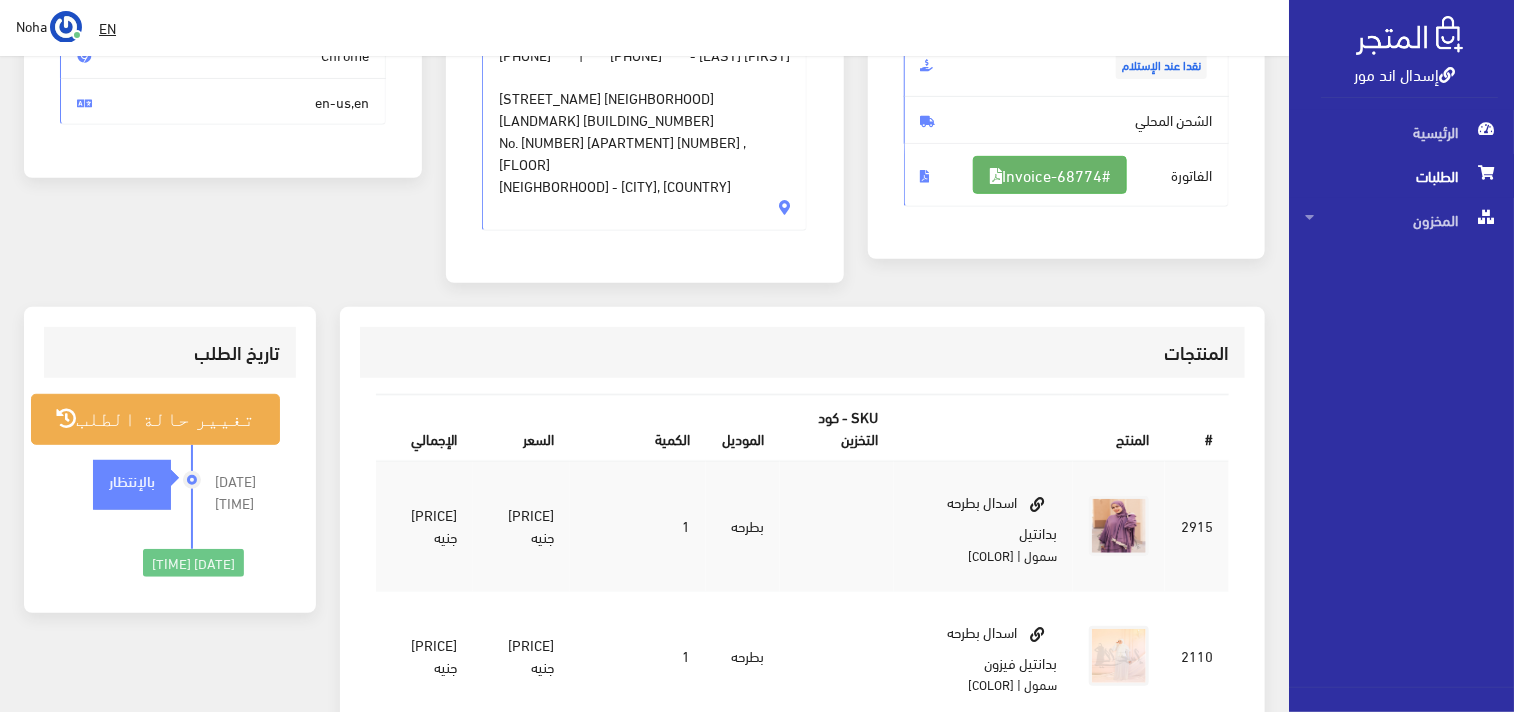 click on "#Invoice-[NUMBER]" at bounding box center (1050, 196) 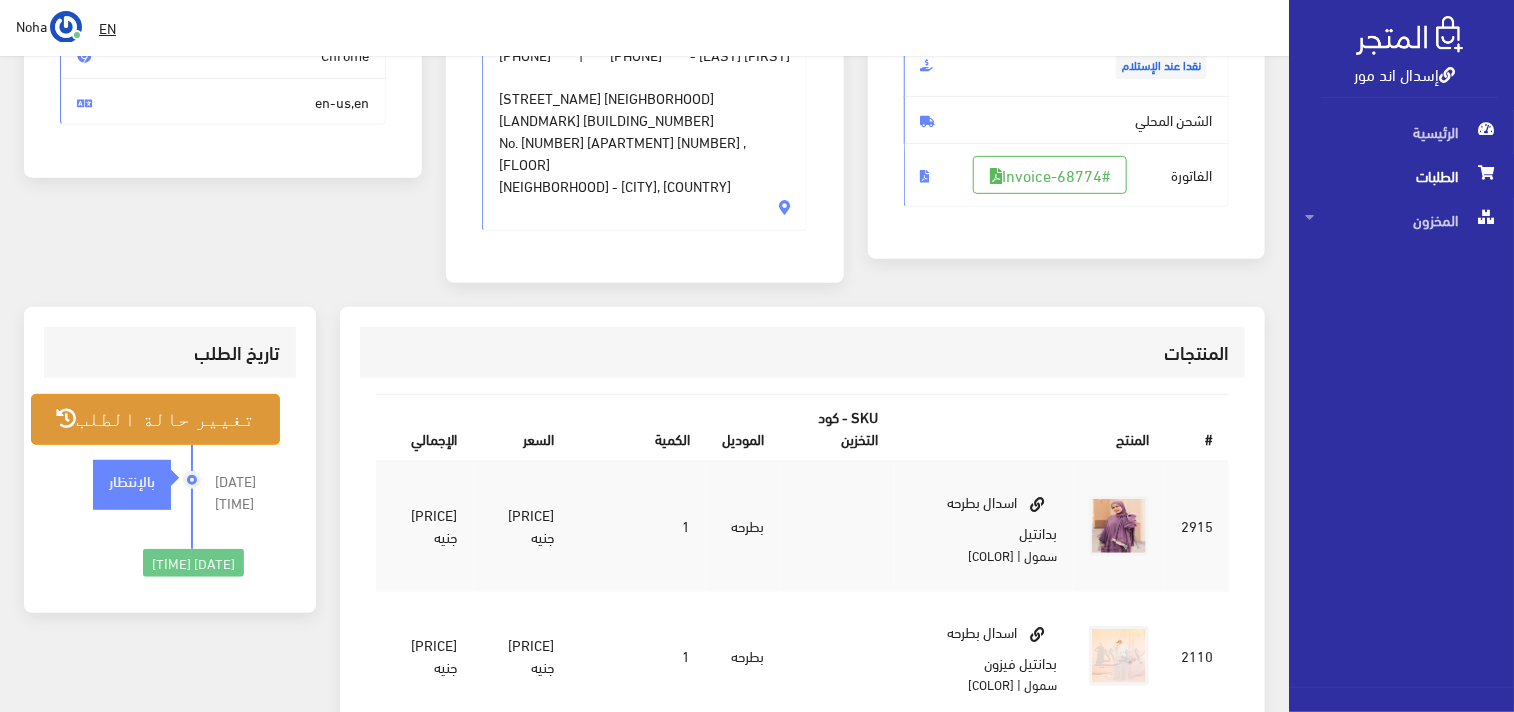 click on "تغيير حالة الطلب" at bounding box center [155, 416] 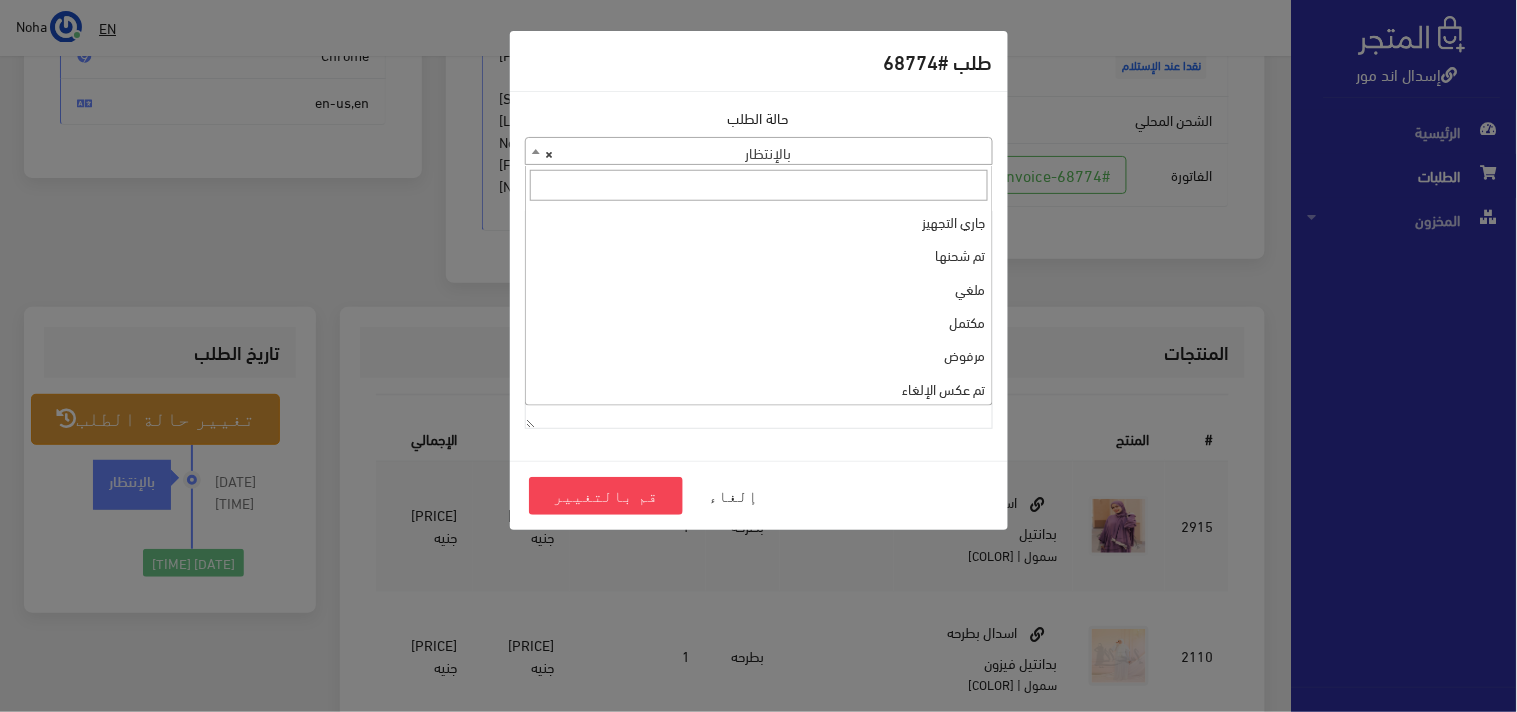 click on "× بالإنتظار" at bounding box center [759, 152] 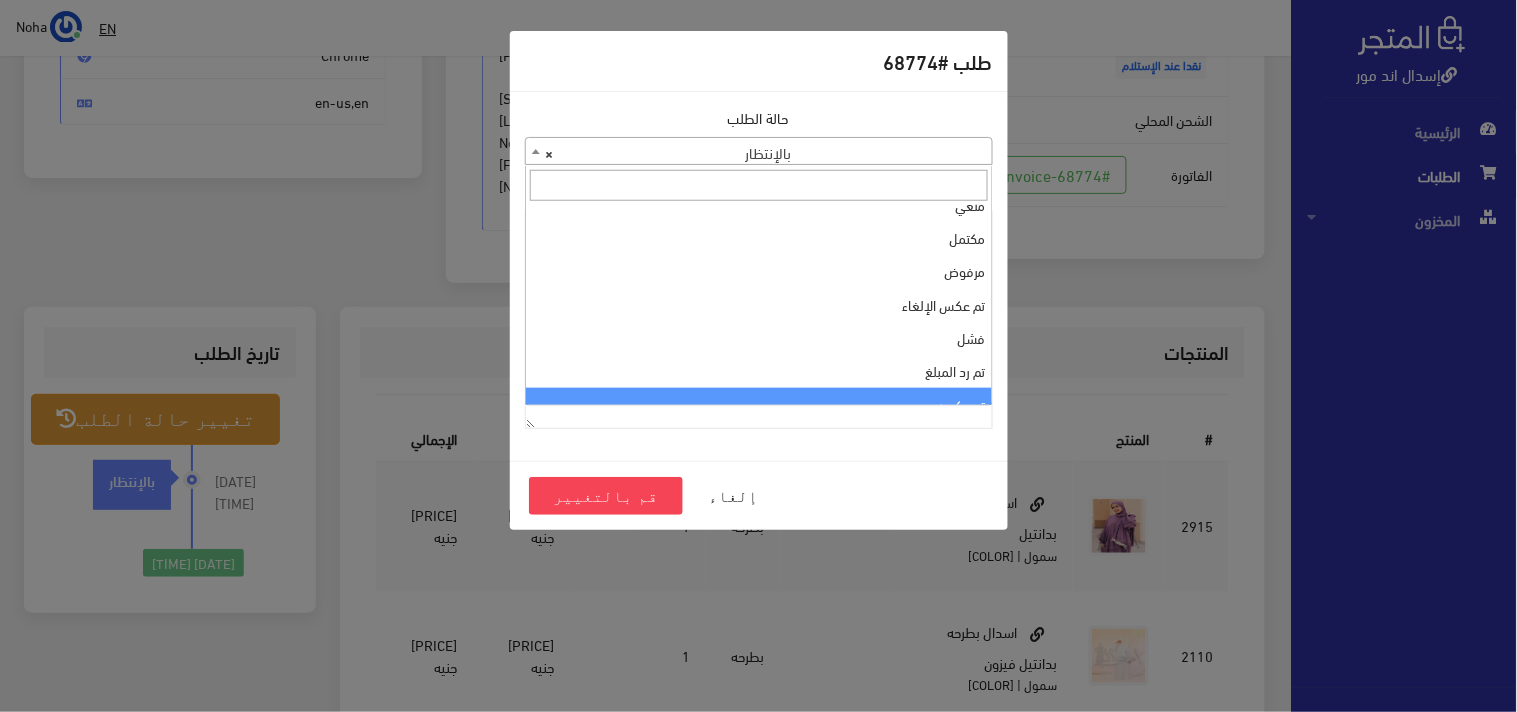 scroll, scrollTop: 0, scrollLeft: 0, axis: both 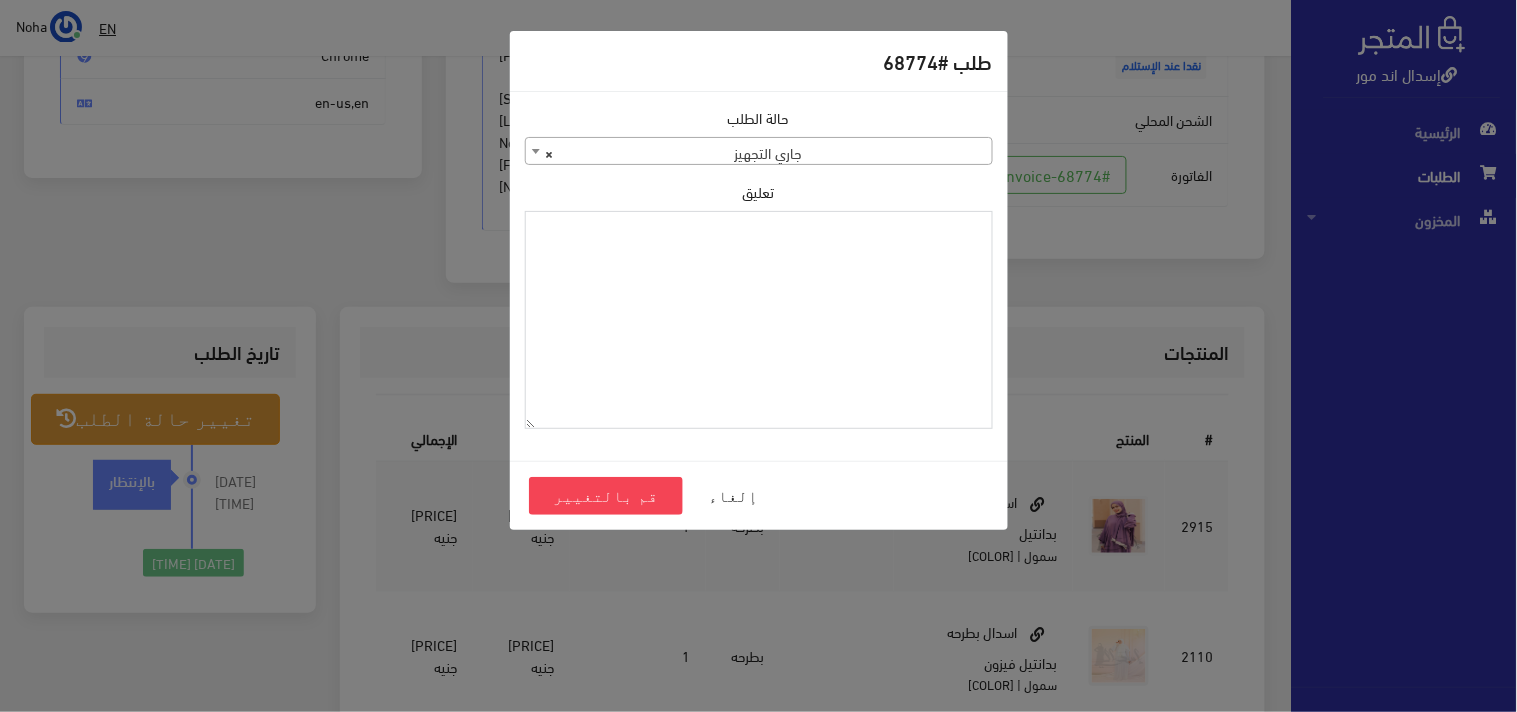 paste on "1093033" 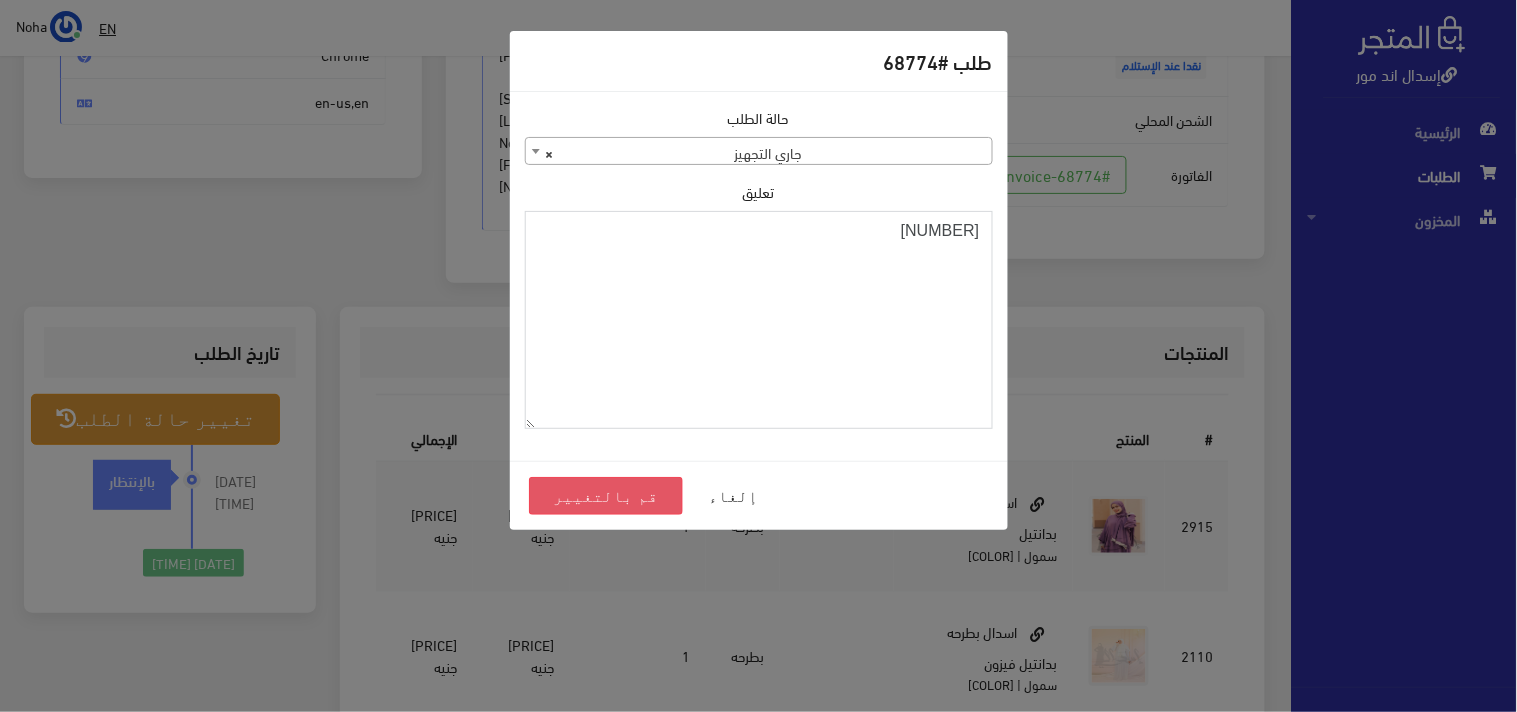 type on "1093033" 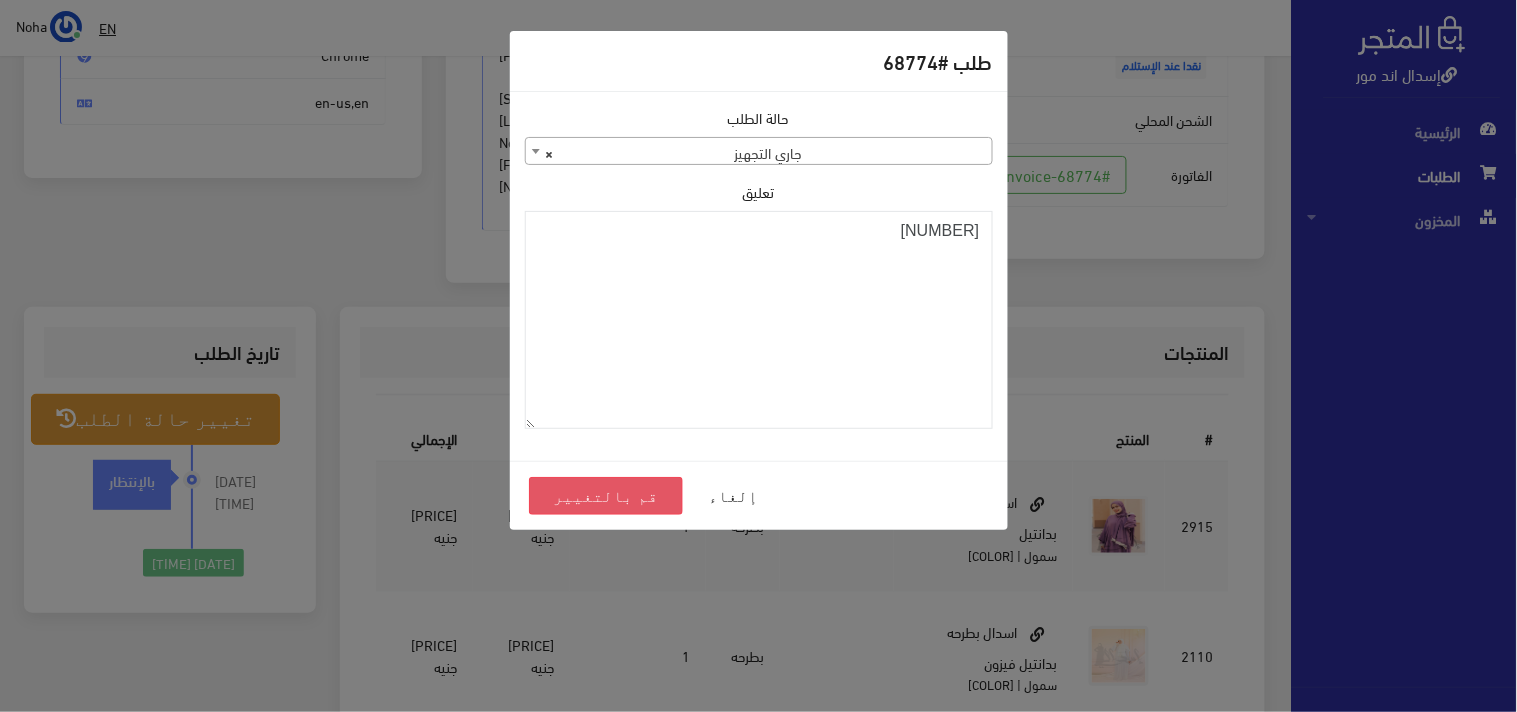 click on "قم بالتغيير" at bounding box center [606, 496] 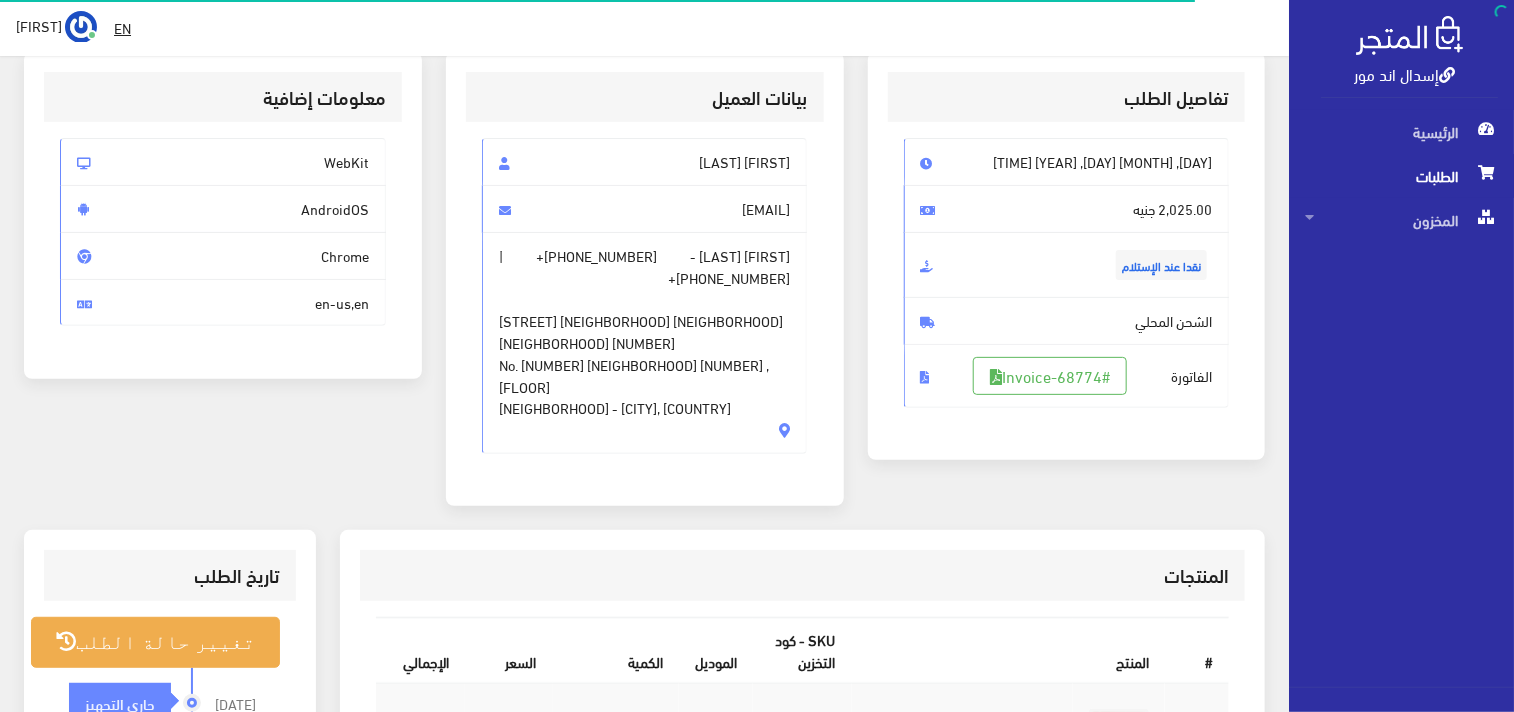 scroll, scrollTop: 333, scrollLeft: 0, axis: vertical 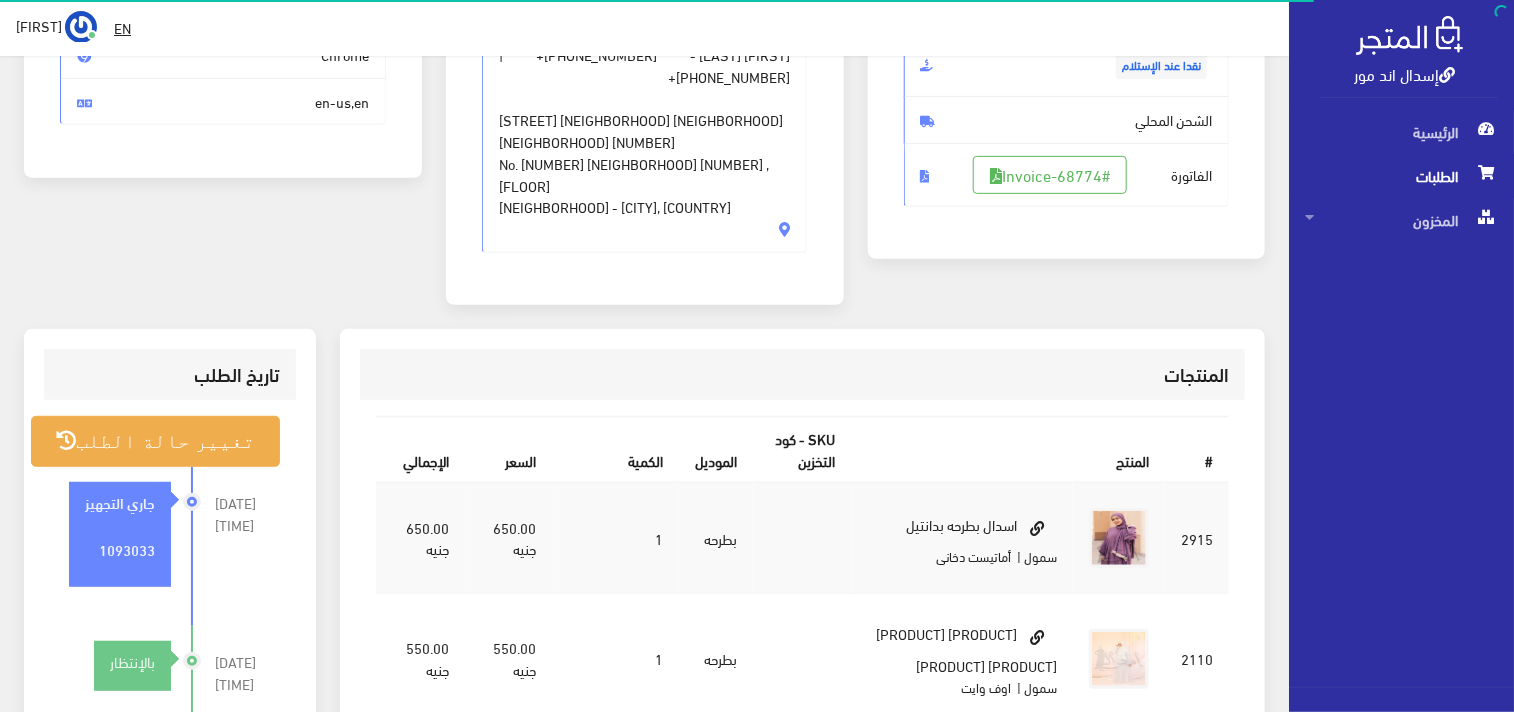 click on "الطلبات" at bounding box center (1401, 176) 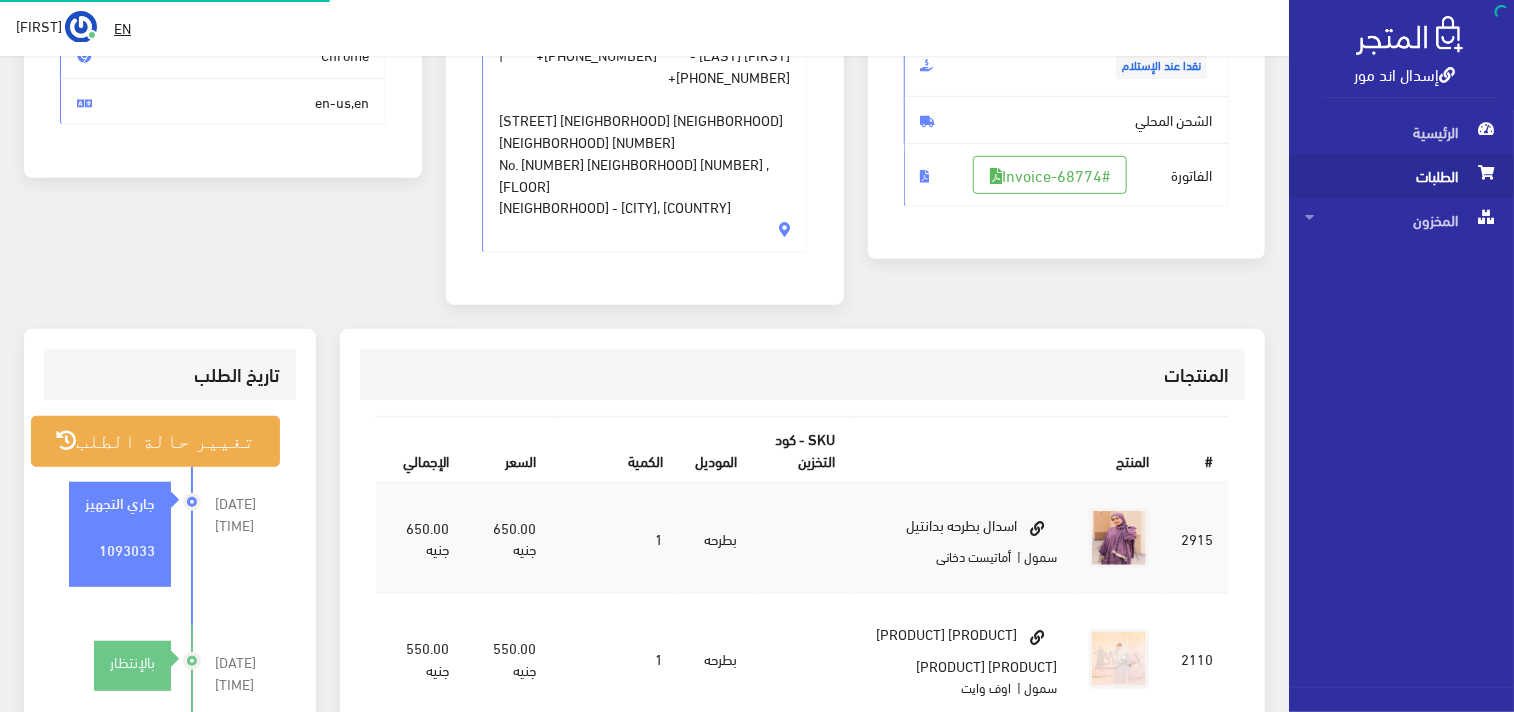 click on "الطلبات" at bounding box center (1401, 176) 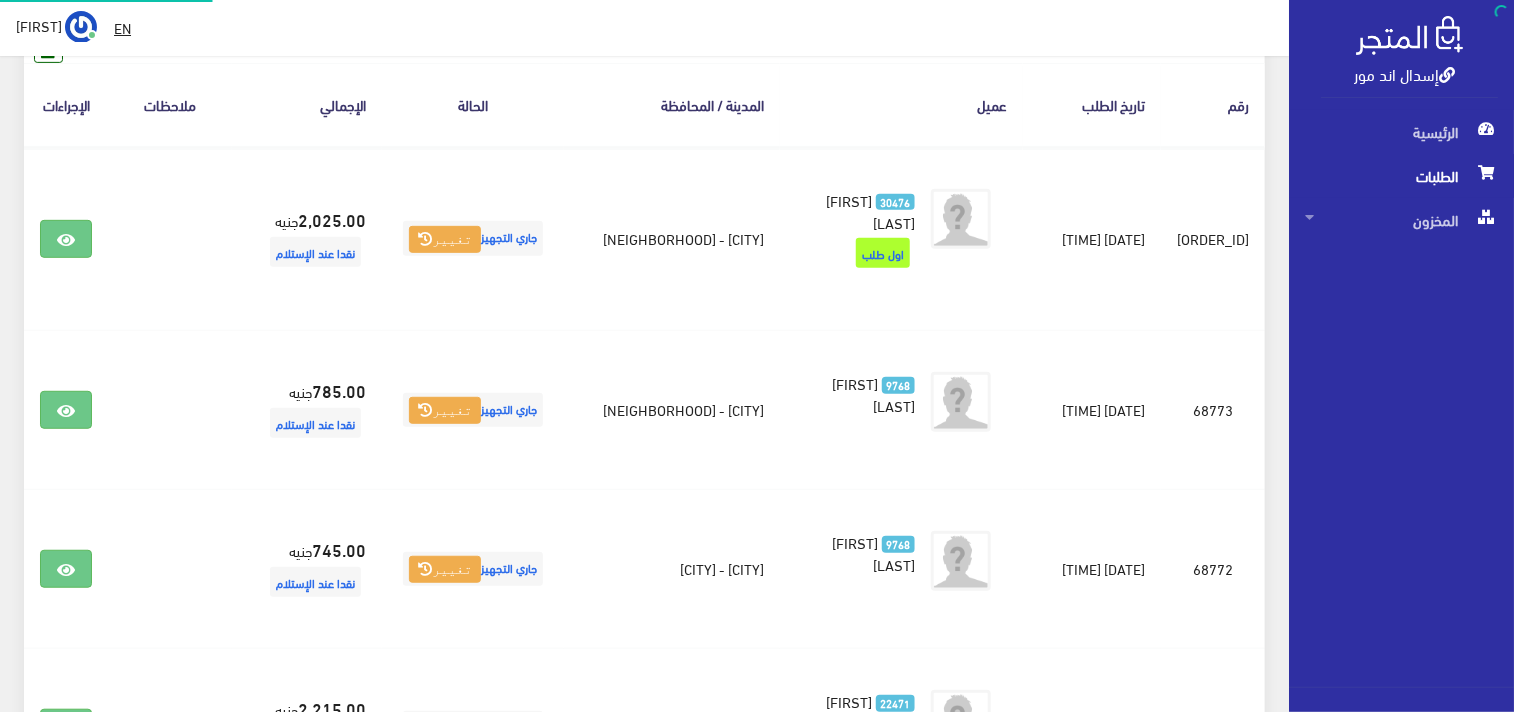 scroll, scrollTop: 0, scrollLeft: 0, axis: both 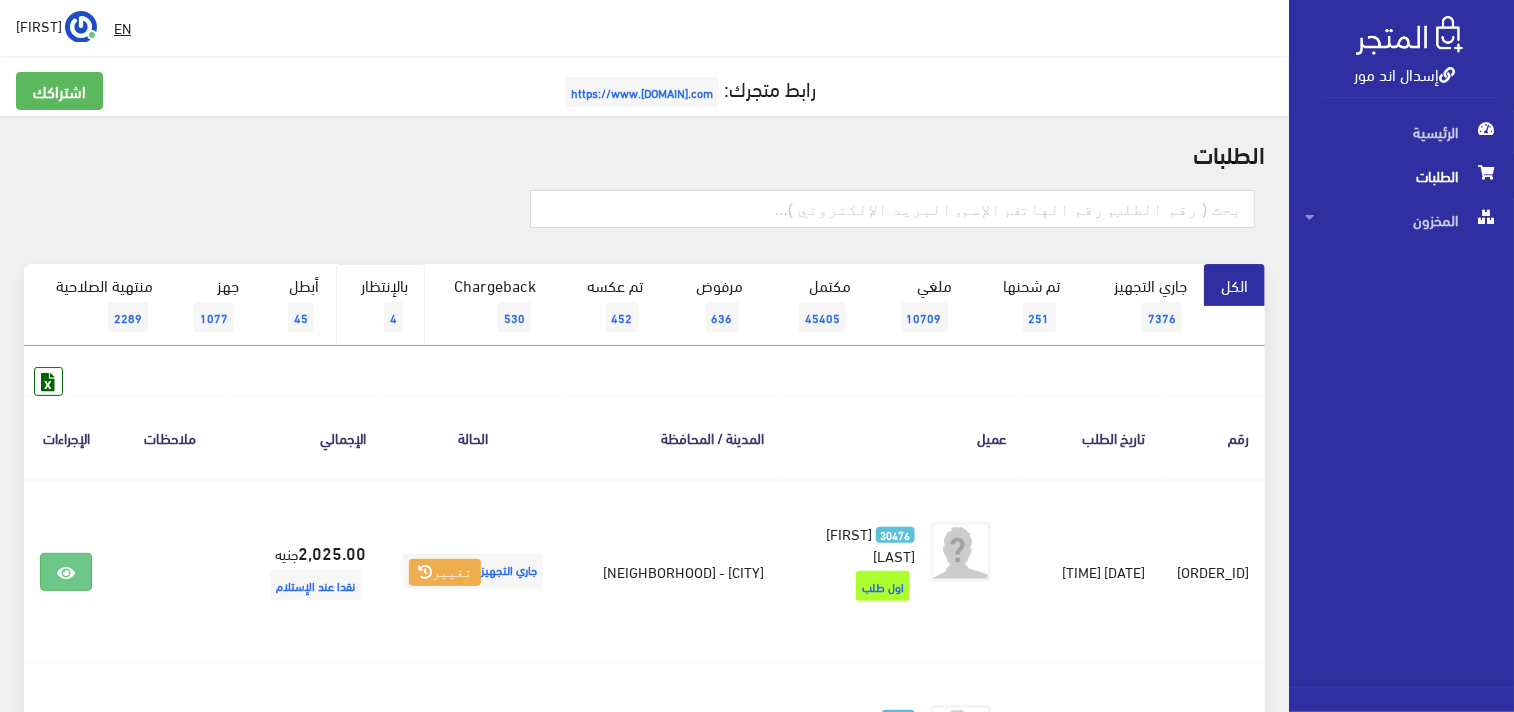 click on "[NUMBER]" at bounding box center (392, 317) 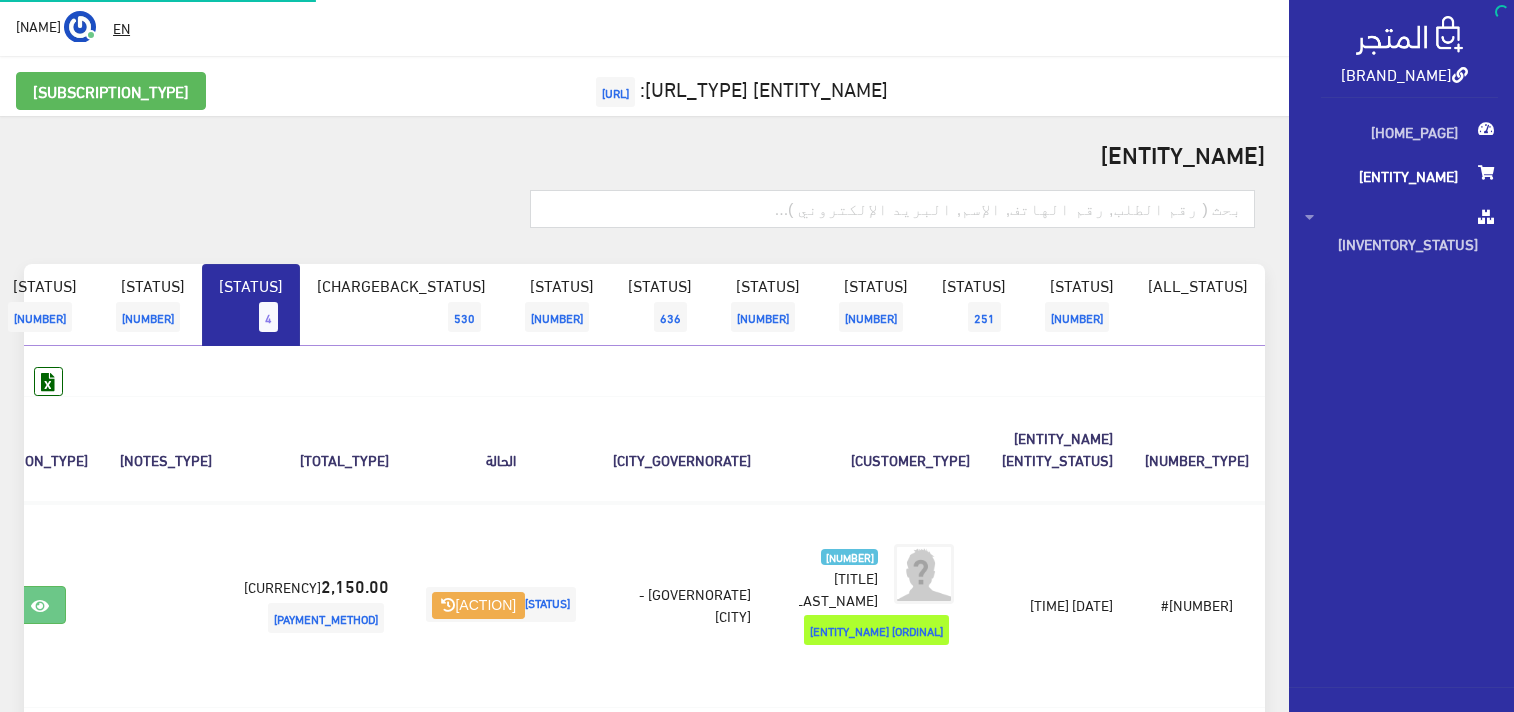 scroll, scrollTop: 0, scrollLeft: 0, axis: both 